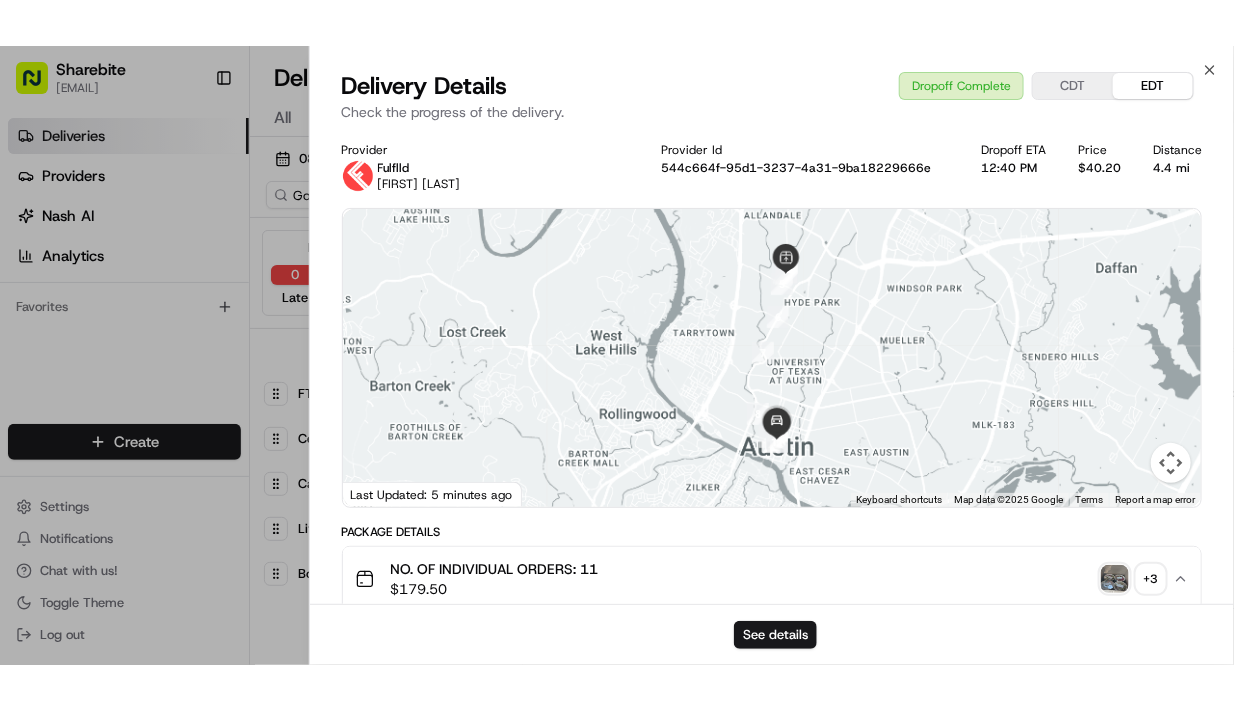 scroll, scrollTop: 0, scrollLeft: 0, axis: both 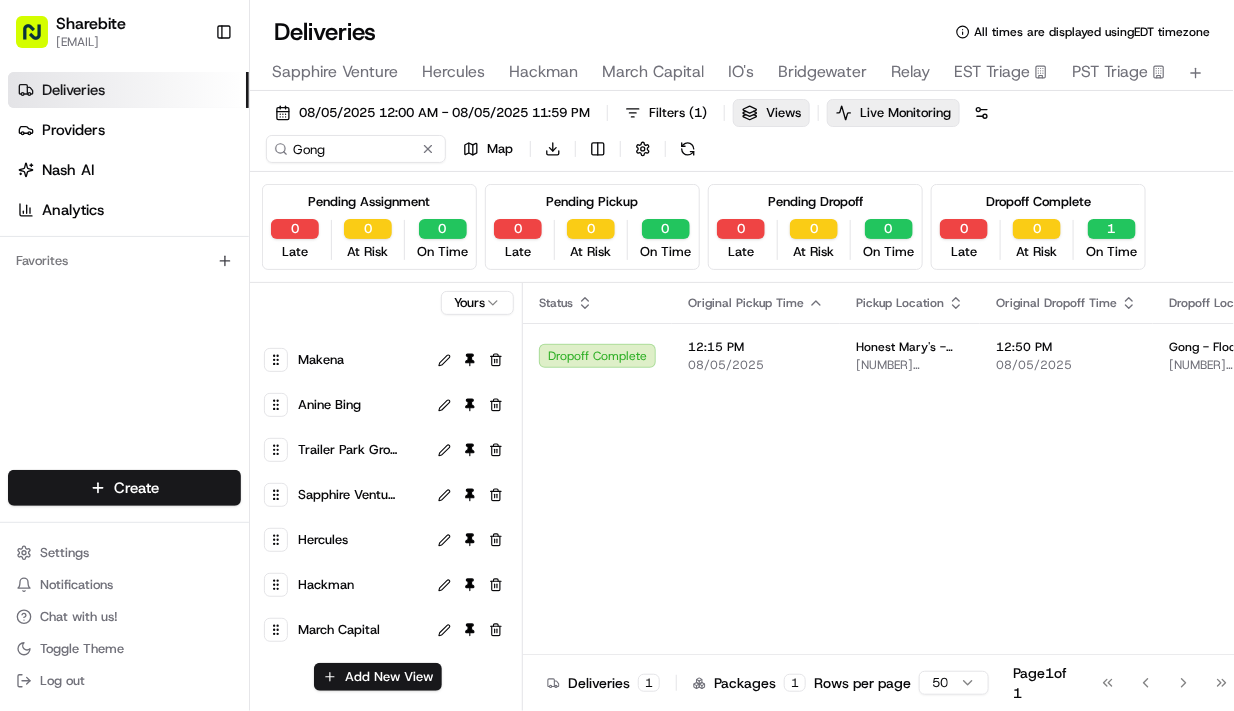 click on "Sapphire Venture" at bounding box center [348, 495] 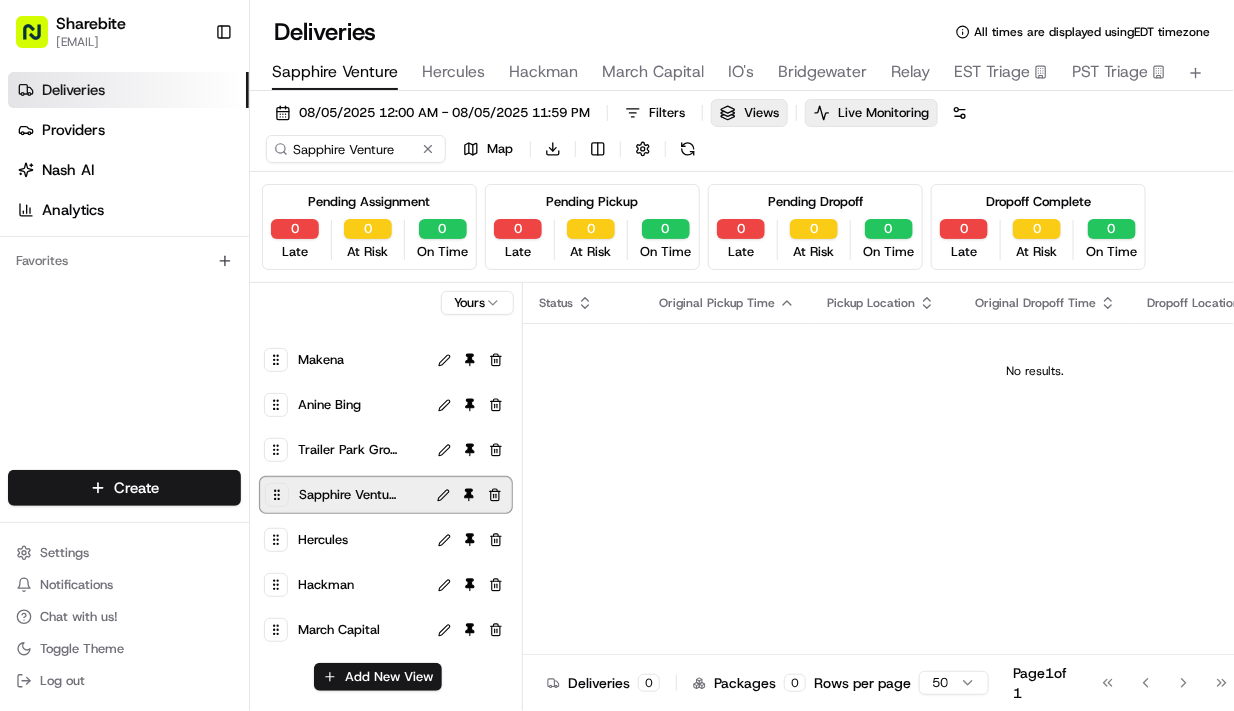click on "Hercules" at bounding box center (323, 540) 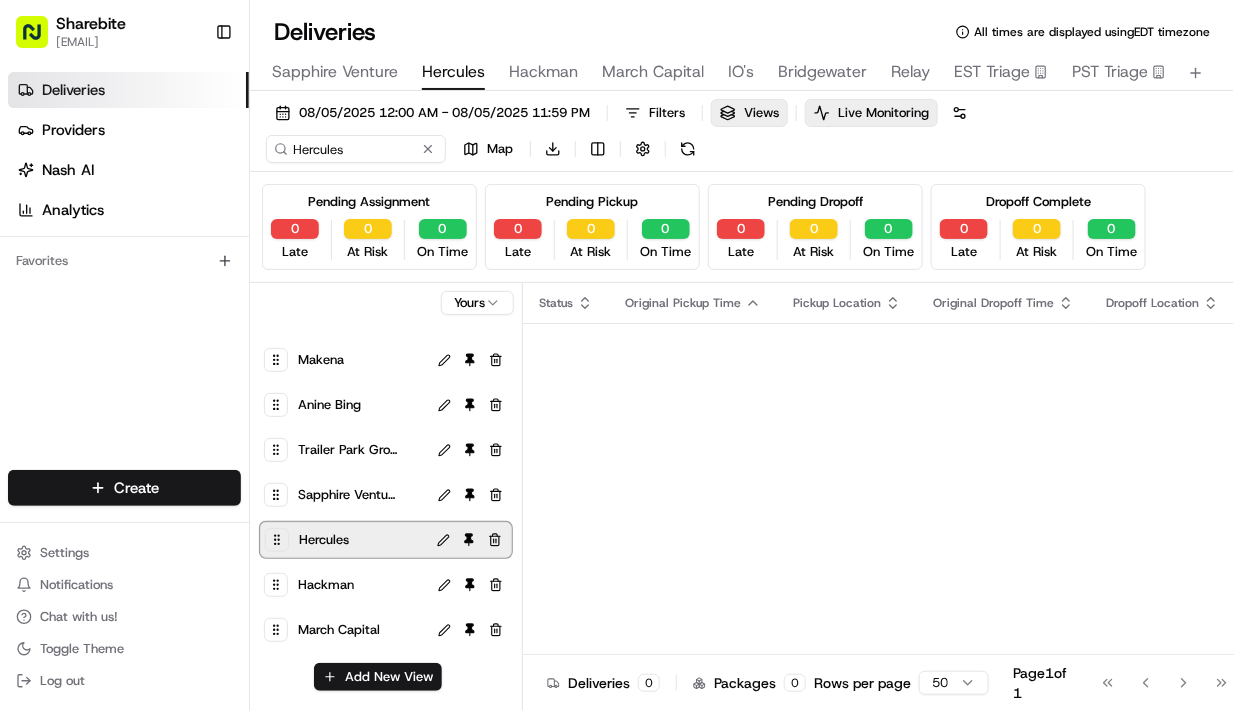click on "Hackman" at bounding box center [326, 585] 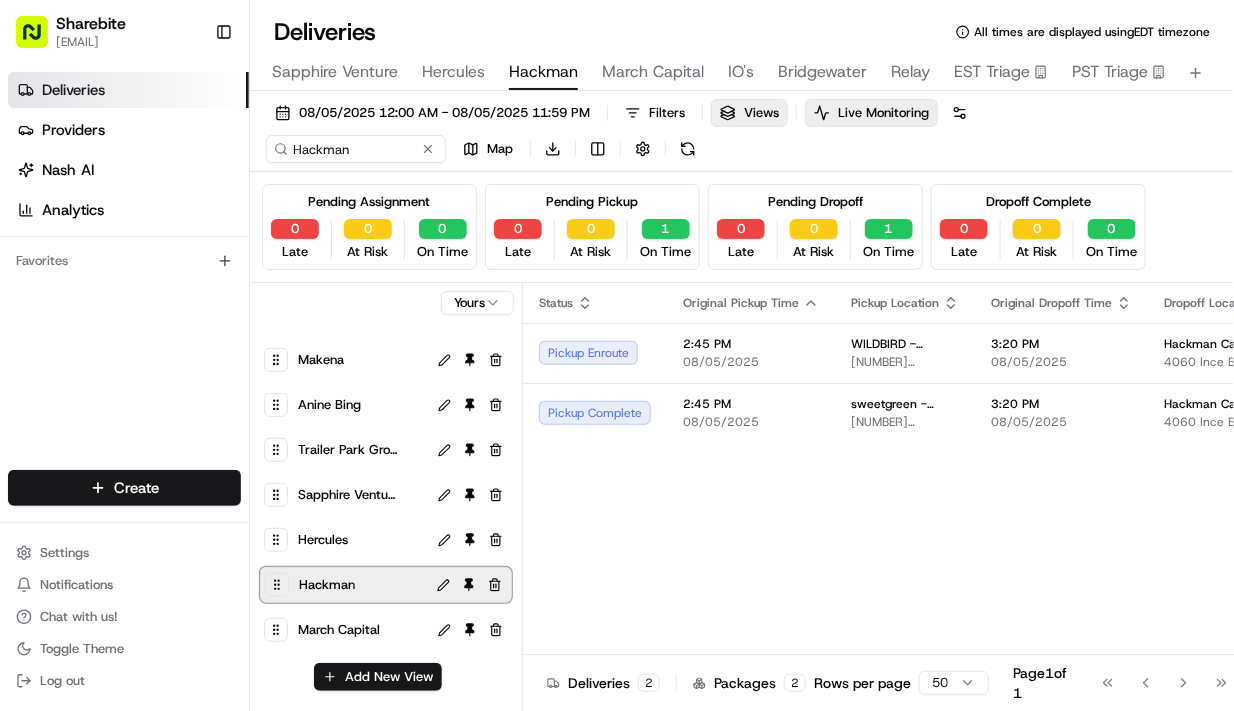 click on "March Capital" at bounding box center [339, 630] 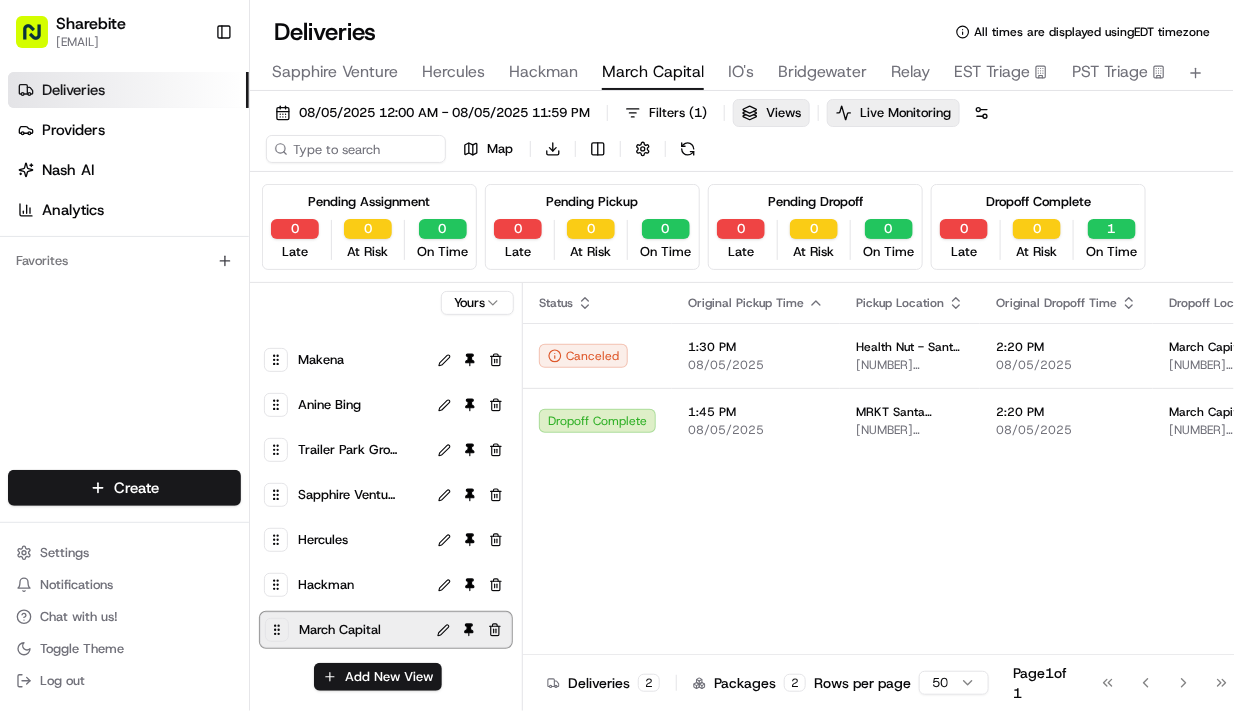click on "Hackman" at bounding box center [326, 585] 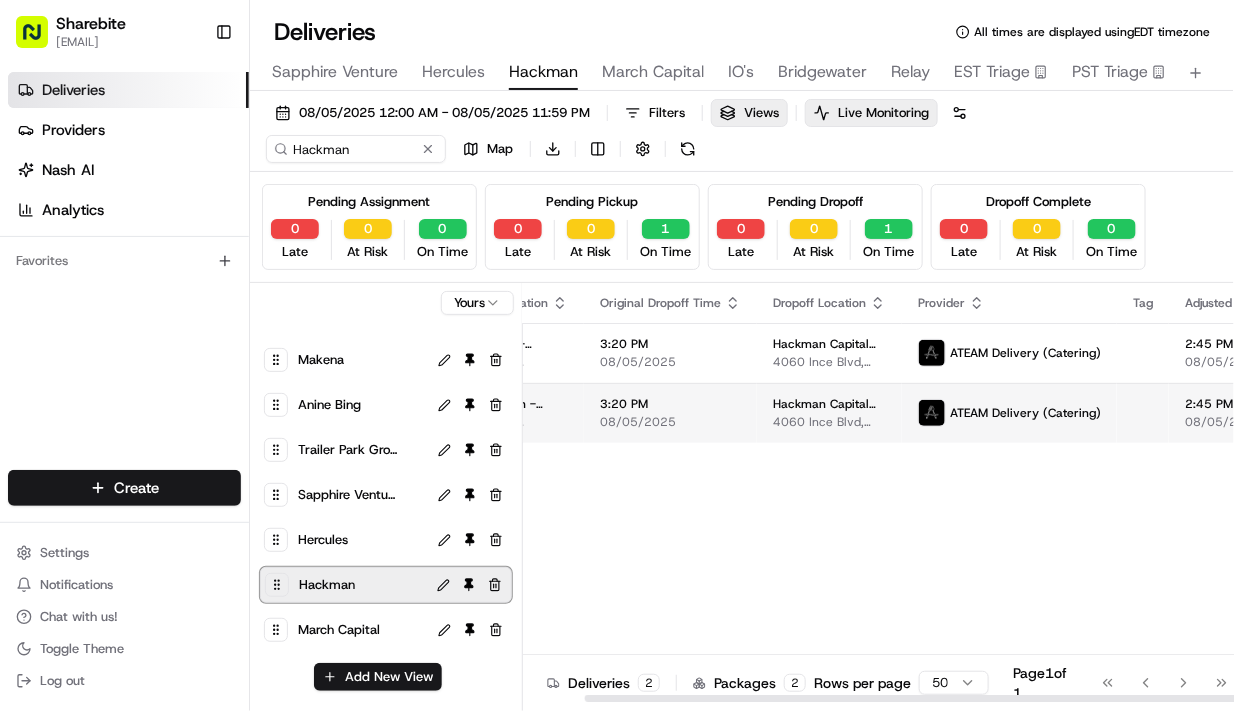 scroll, scrollTop: 0, scrollLeft: 0, axis: both 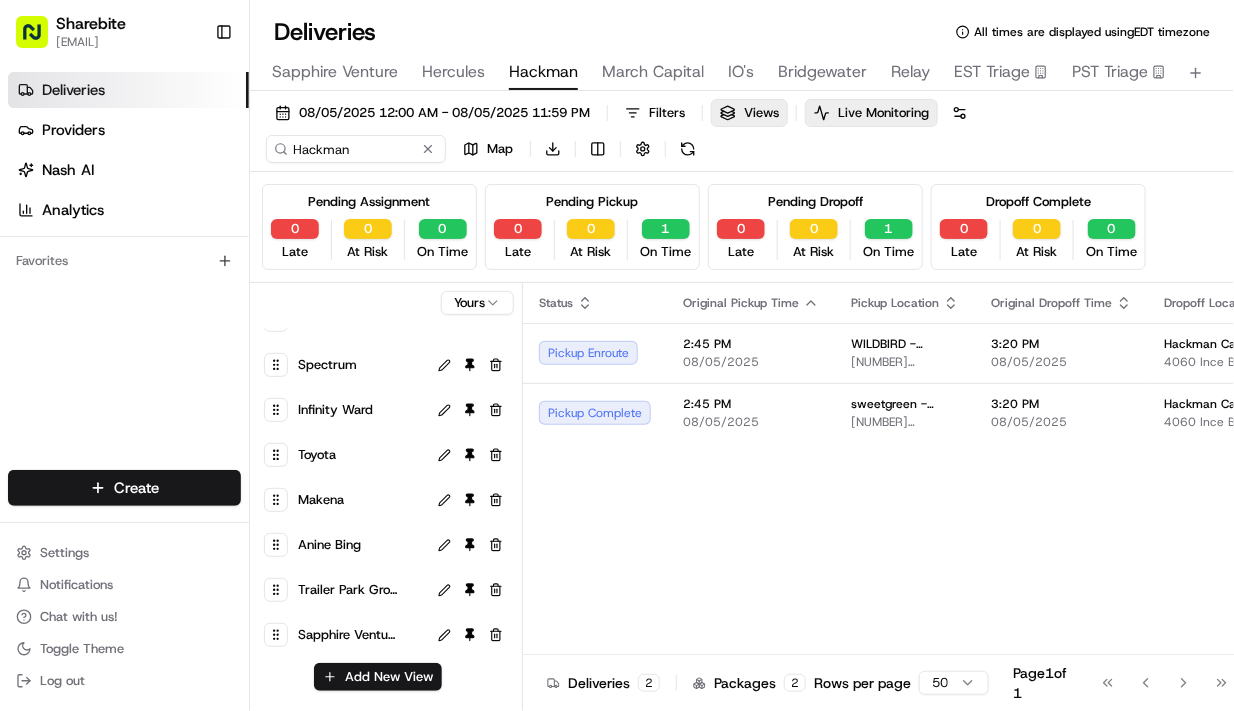 click on "Makena" at bounding box center [321, 500] 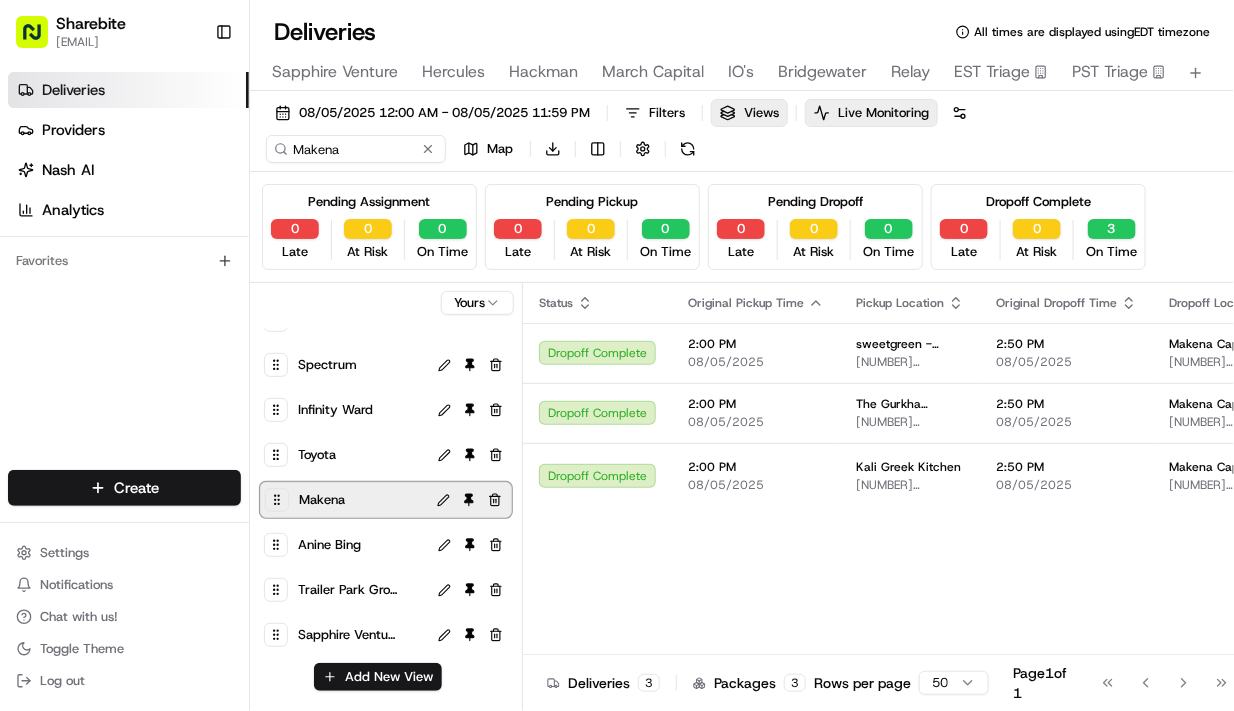 click on "Toyota" at bounding box center (317, 455) 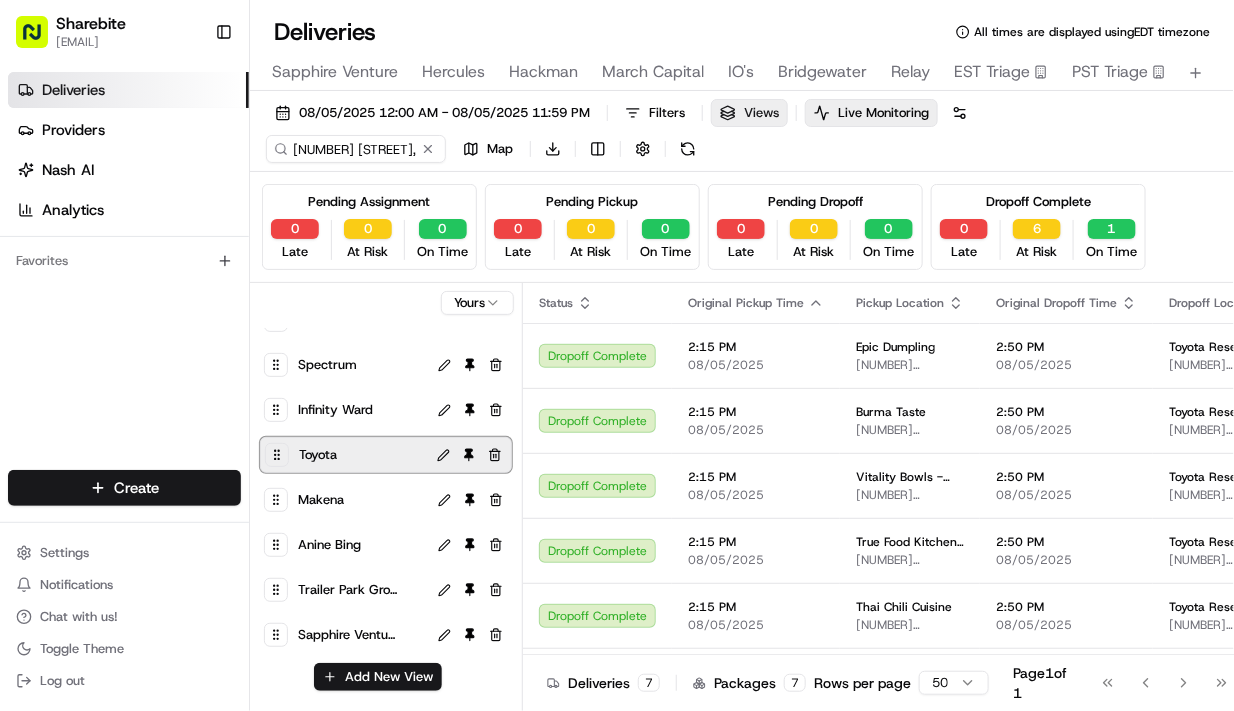 click on "Views" at bounding box center [749, 113] 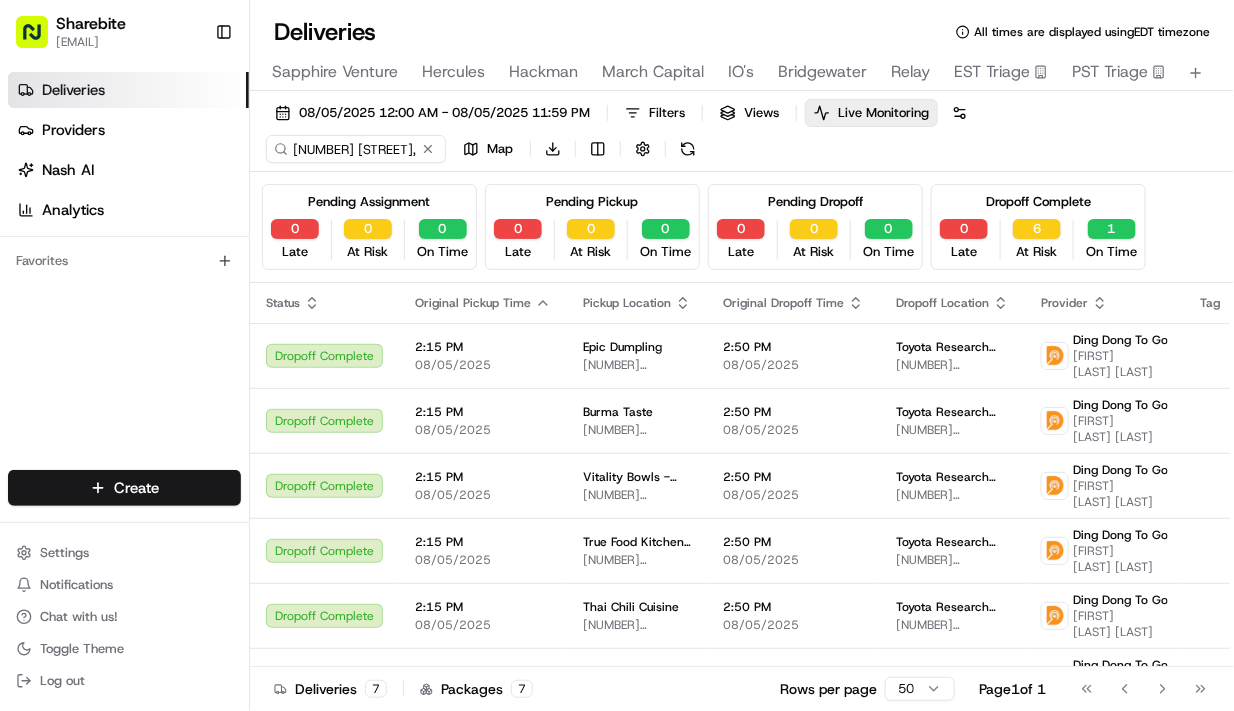 click on "08/05/2025 12:00 AM - 08/05/2025 11:59 PM Filters Views Live Monitoring 4440 El Camino Real, Los Altos, CA 94022, USA Map Download" at bounding box center [742, 135] 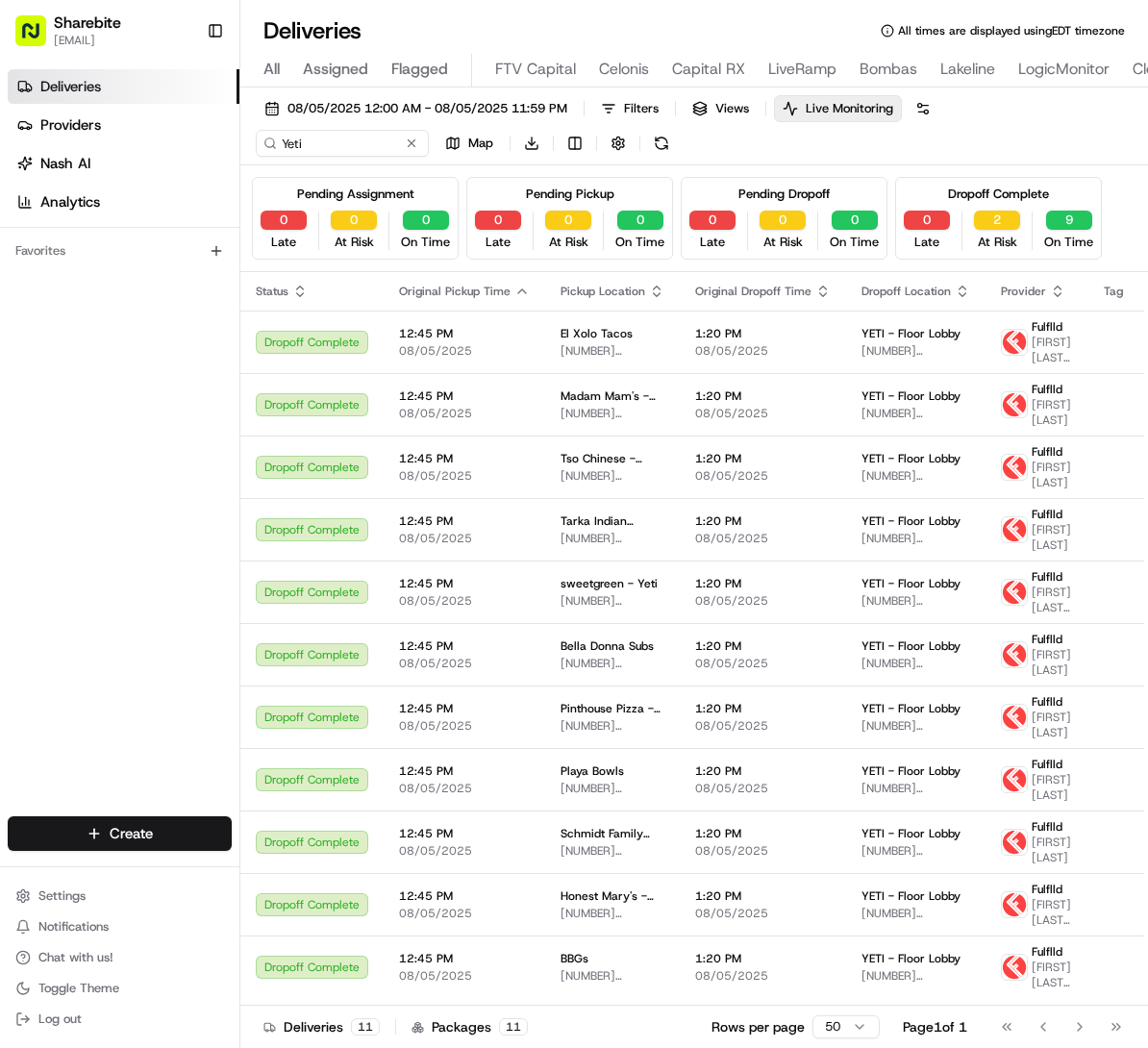 scroll, scrollTop: 0, scrollLeft: 0, axis: both 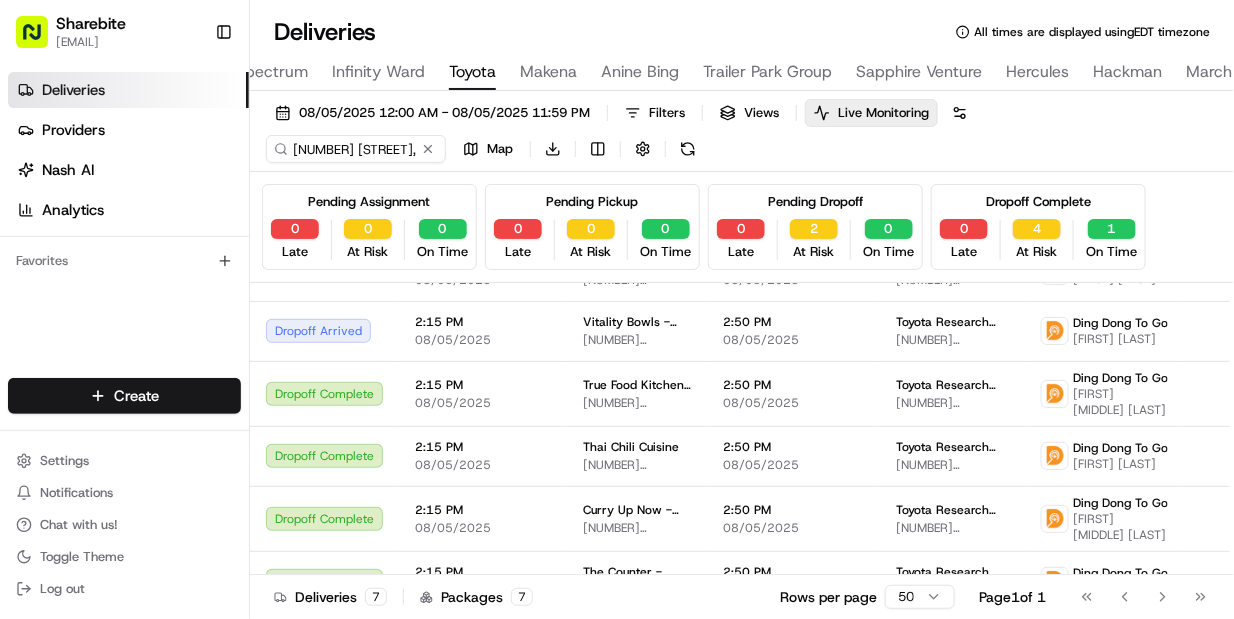 click on "Deliveries 7 Packages 7 Rows per page 50 Page  1  of   1 Go to first page Go to previous page Go to next page Go to last page" at bounding box center [742, 596] 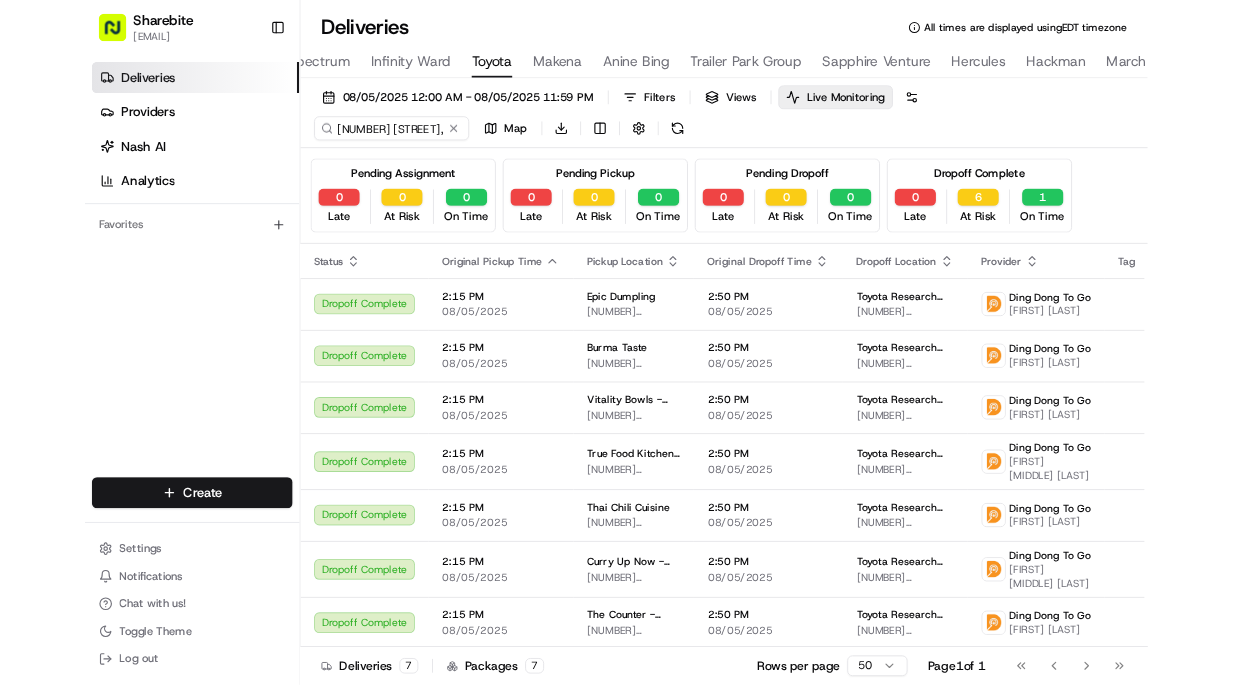 scroll, scrollTop: 0, scrollLeft: 0, axis: both 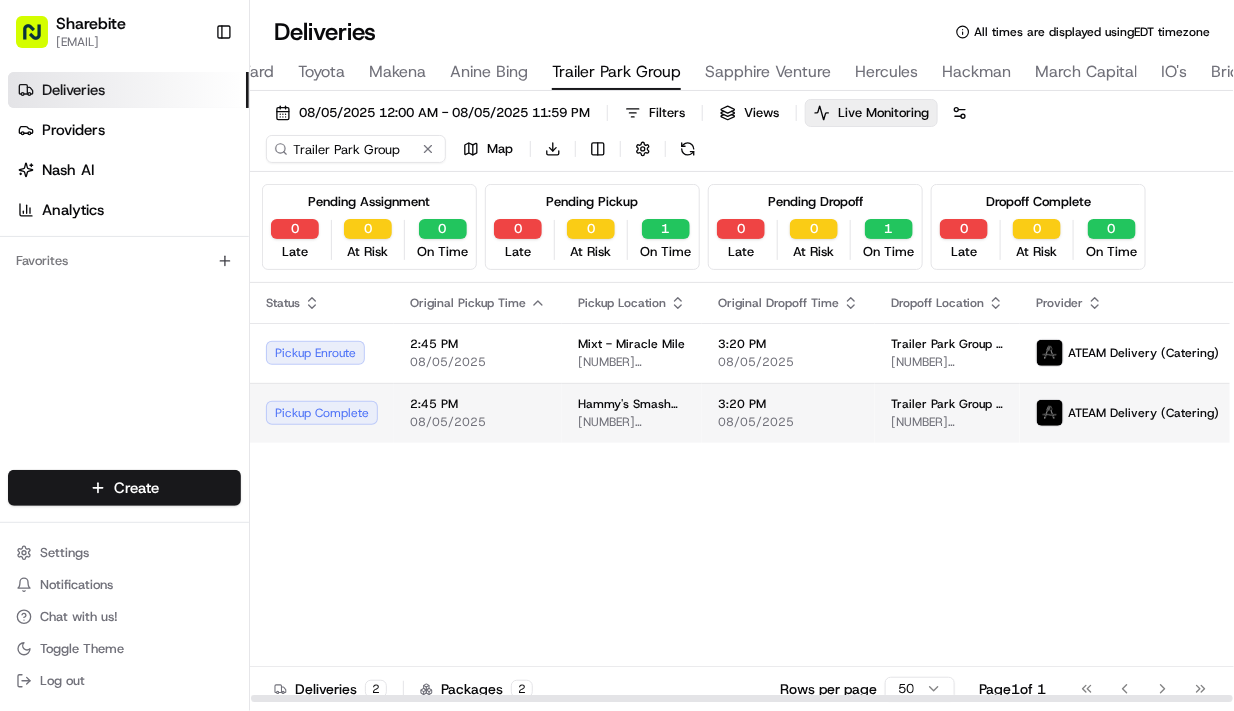 click on "[TIME] [DATE]" at bounding box center [788, 413] 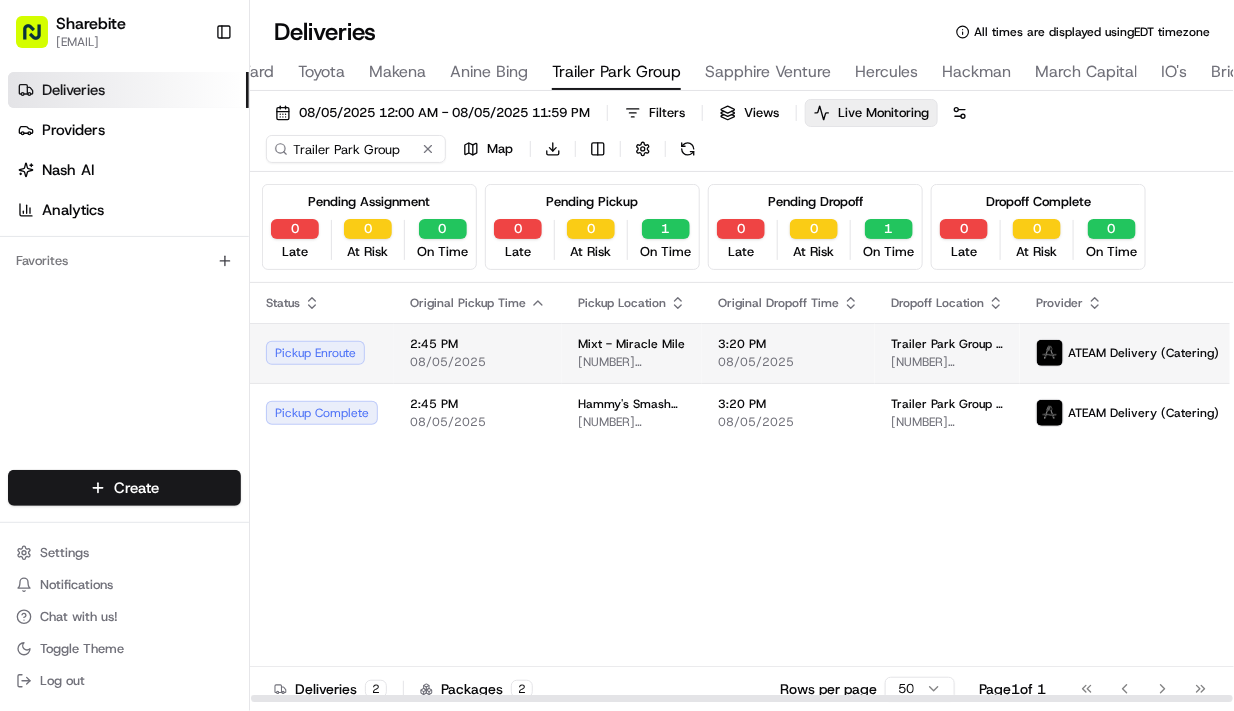 click on "[TIME] [DATE]" at bounding box center [478, 353] 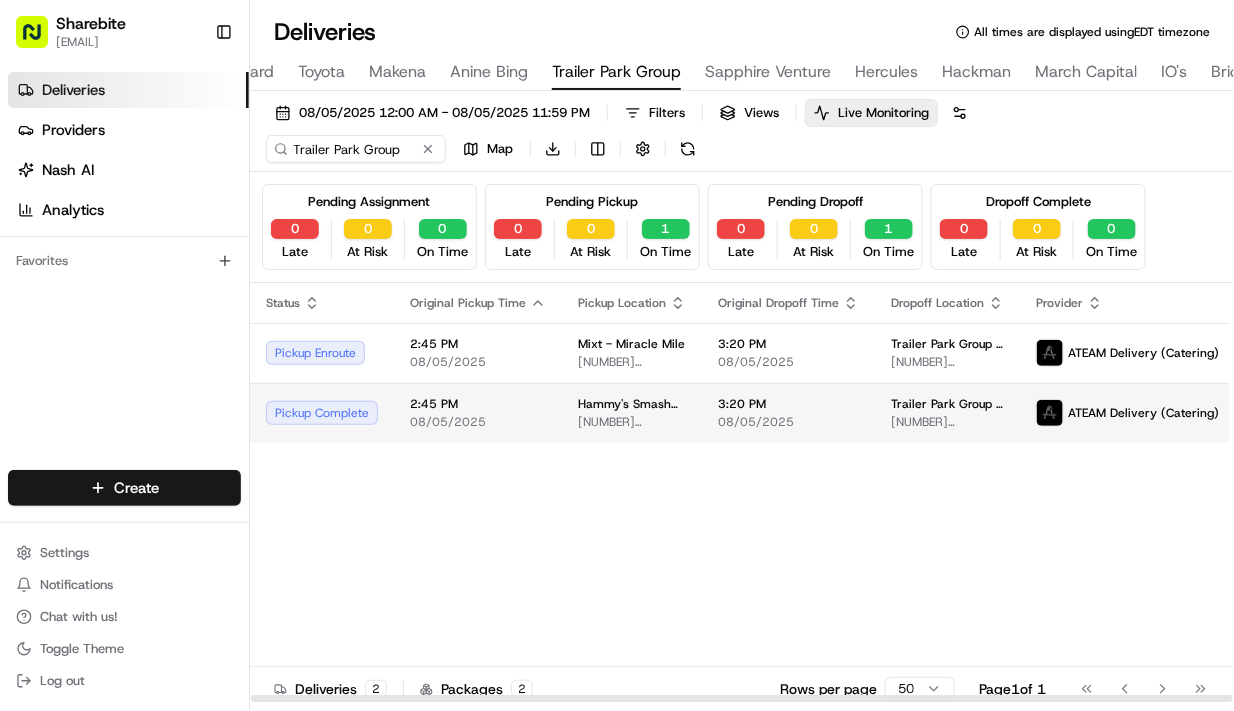 click on "[NUMBER] [STREET], [CITY], [STATE] [ZIP], [COUNTRY]" at bounding box center (632, 422) 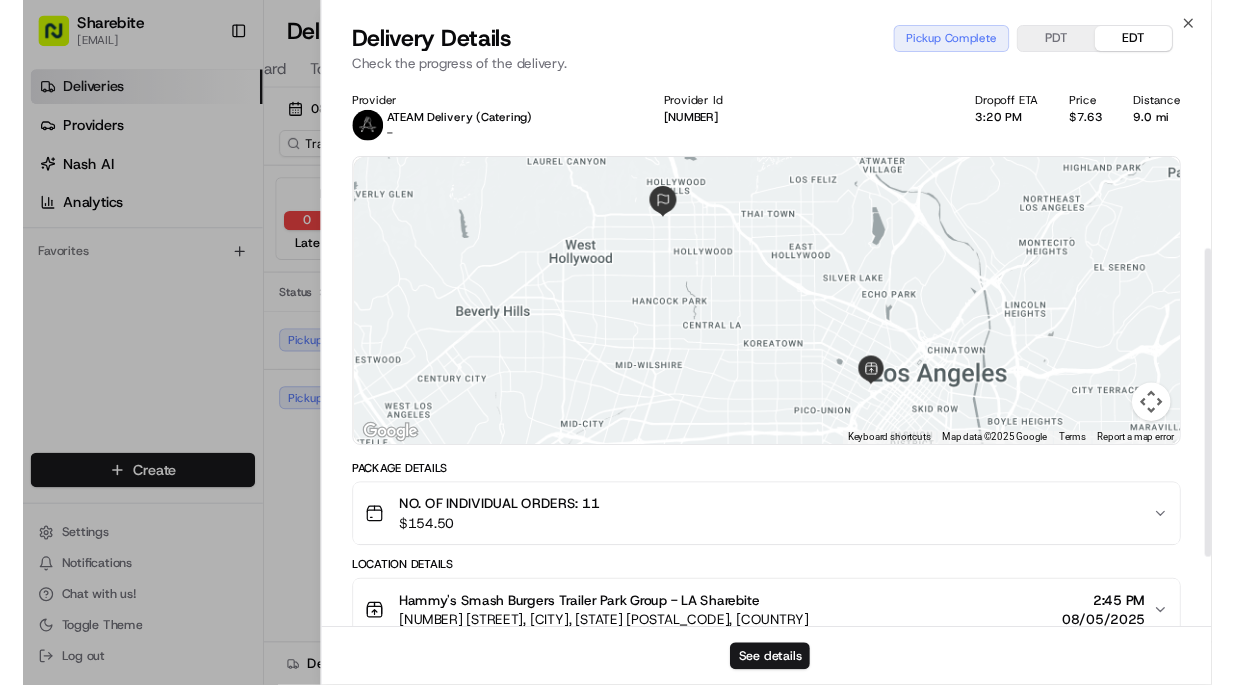scroll, scrollTop: 434, scrollLeft: 0, axis: vertical 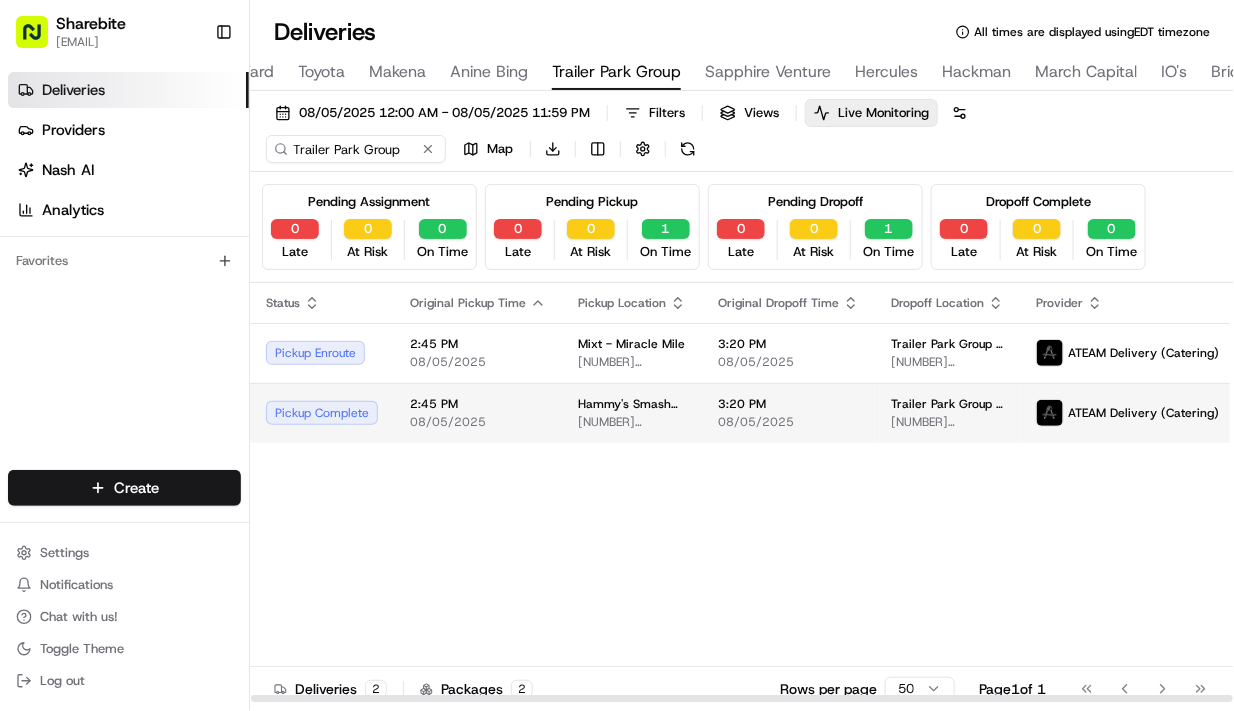 click on "Hammy's Smash Burgers 1220 W 7th St, Los Angeles, CA 90017, USA" at bounding box center [632, 413] 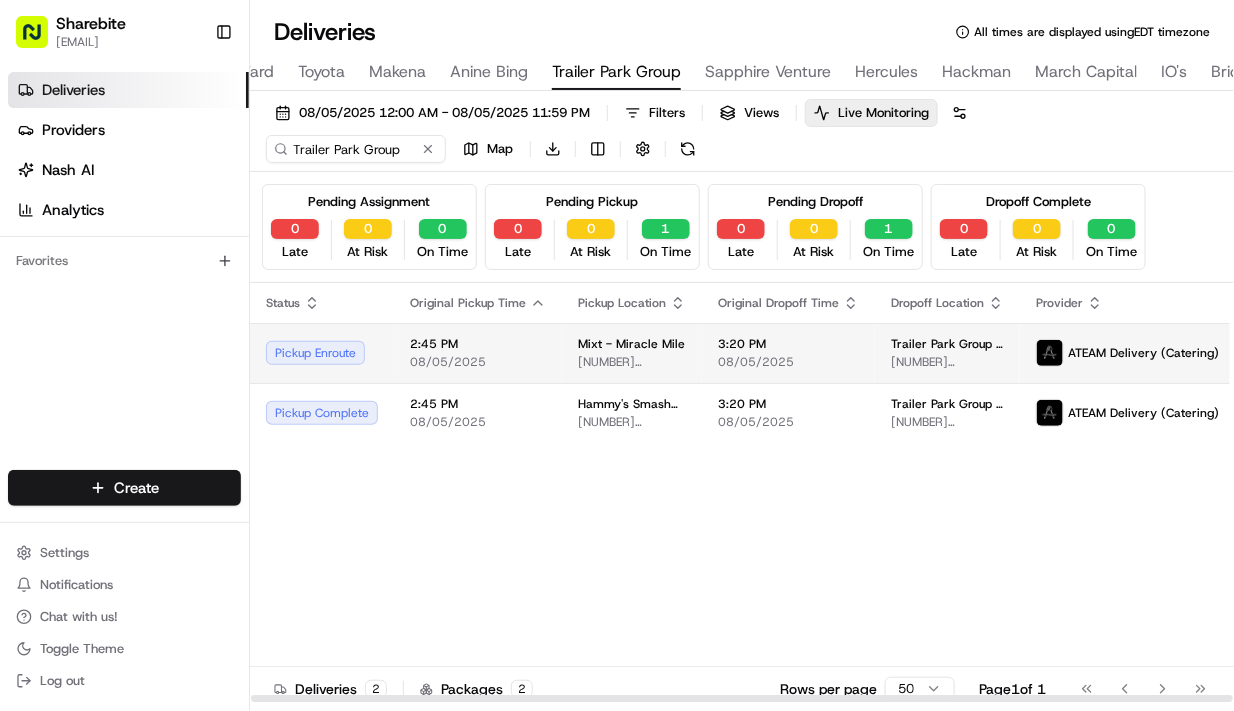 click on "08/05/2025" at bounding box center [788, 362] 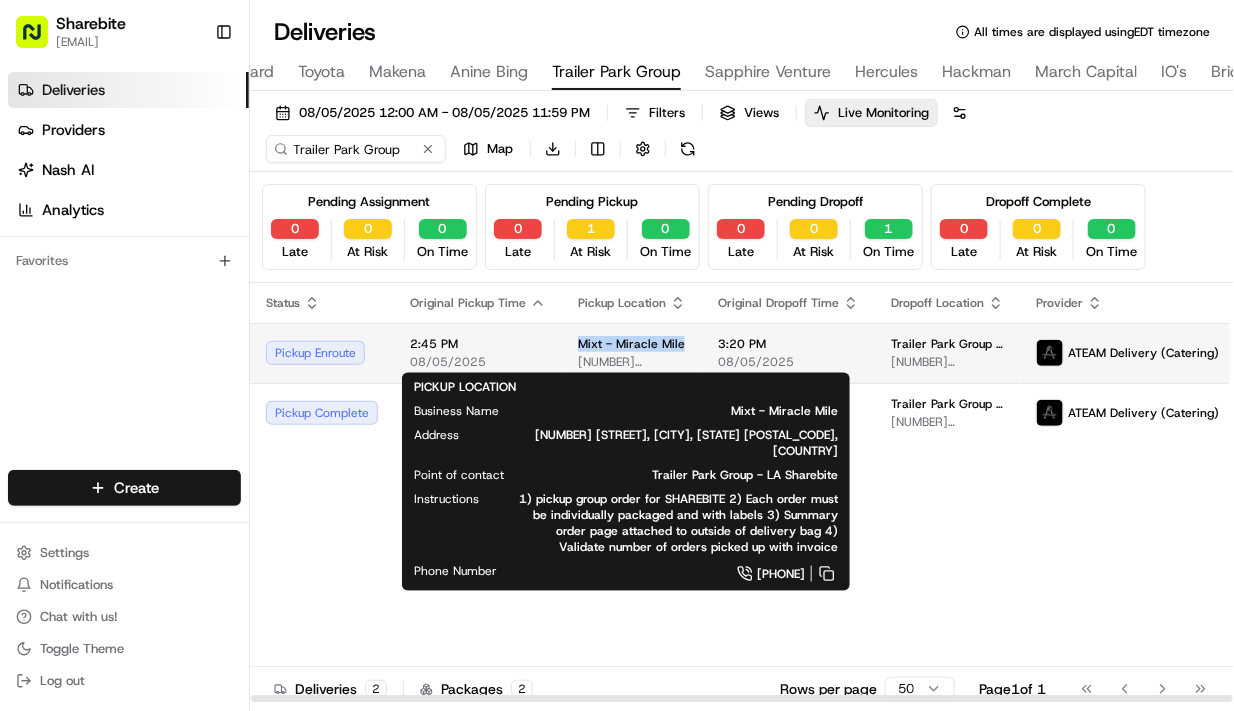 drag, startPoint x: 564, startPoint y: 348, endPoint x: 677, endPoint y: 348, distance: 113 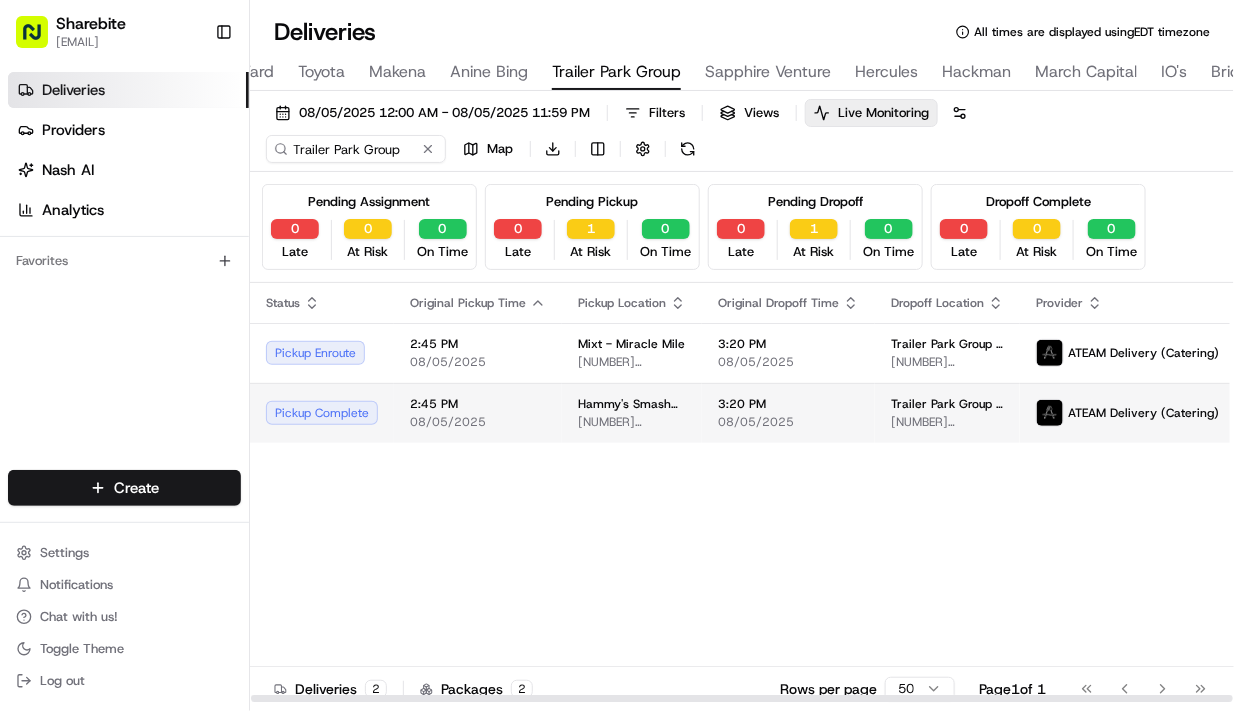 click on "3:20 PM 08/05/2025" at bounding box center (788, 413) 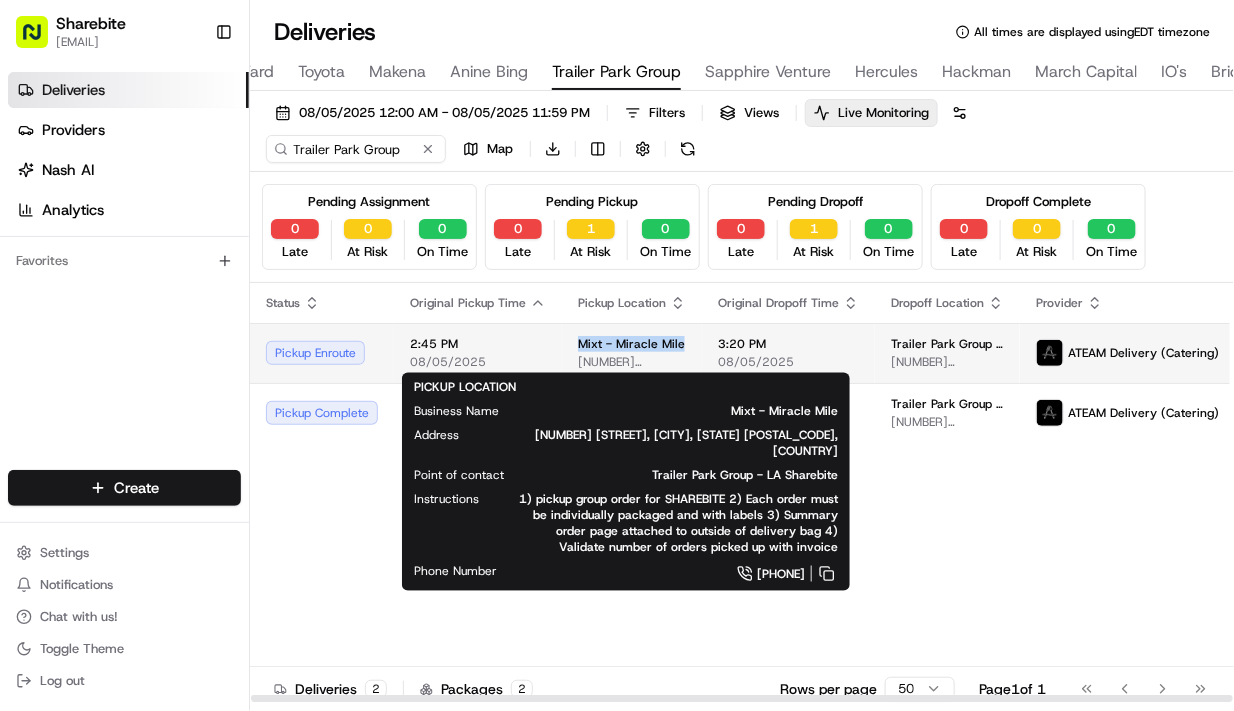 drag, startPoint x: 566, startPoint y: 347, endPoint x: 678, endPoint y: 349, distance: 112.01785 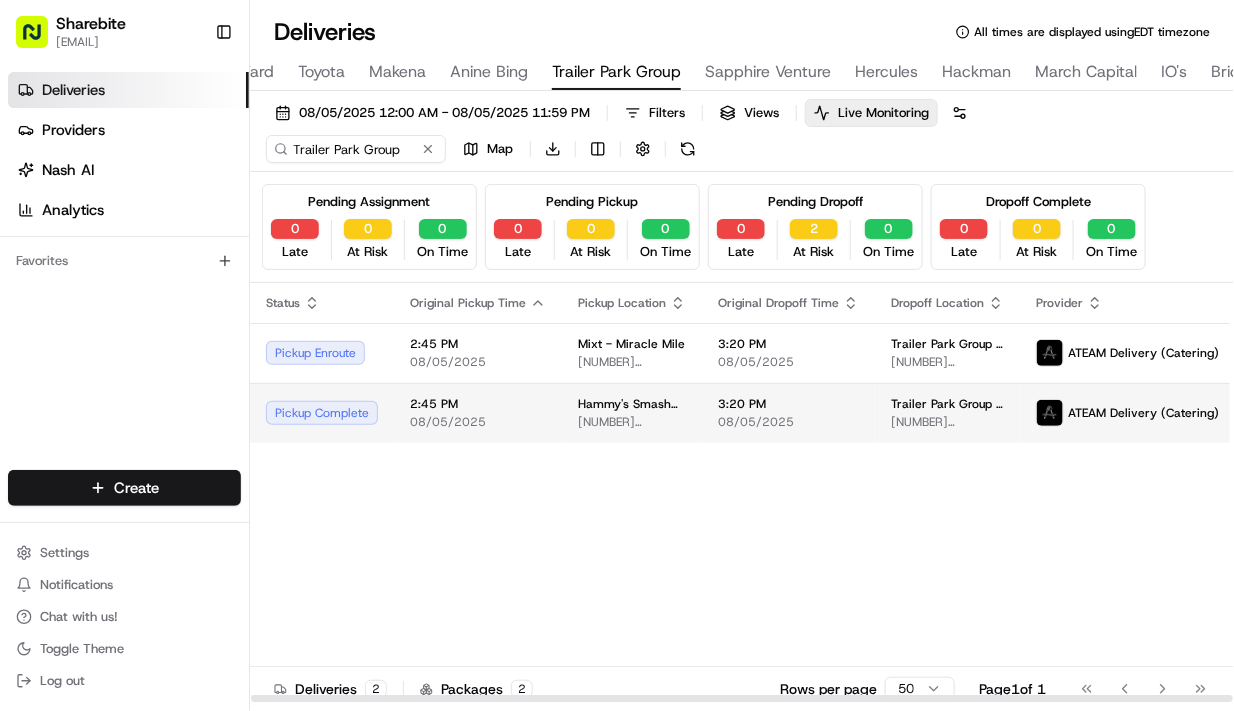 click on "08/05/2025" at bounding box center [788, 422] 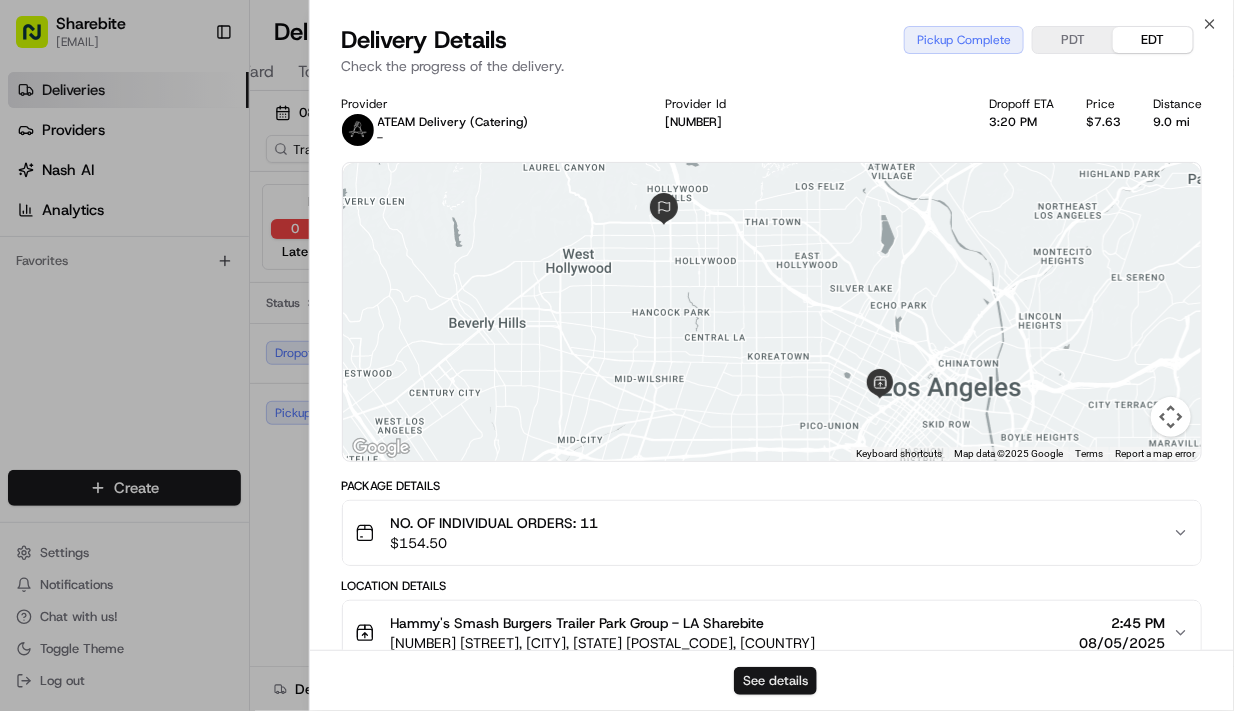 click on "See details" at bounding box center [775, 681] 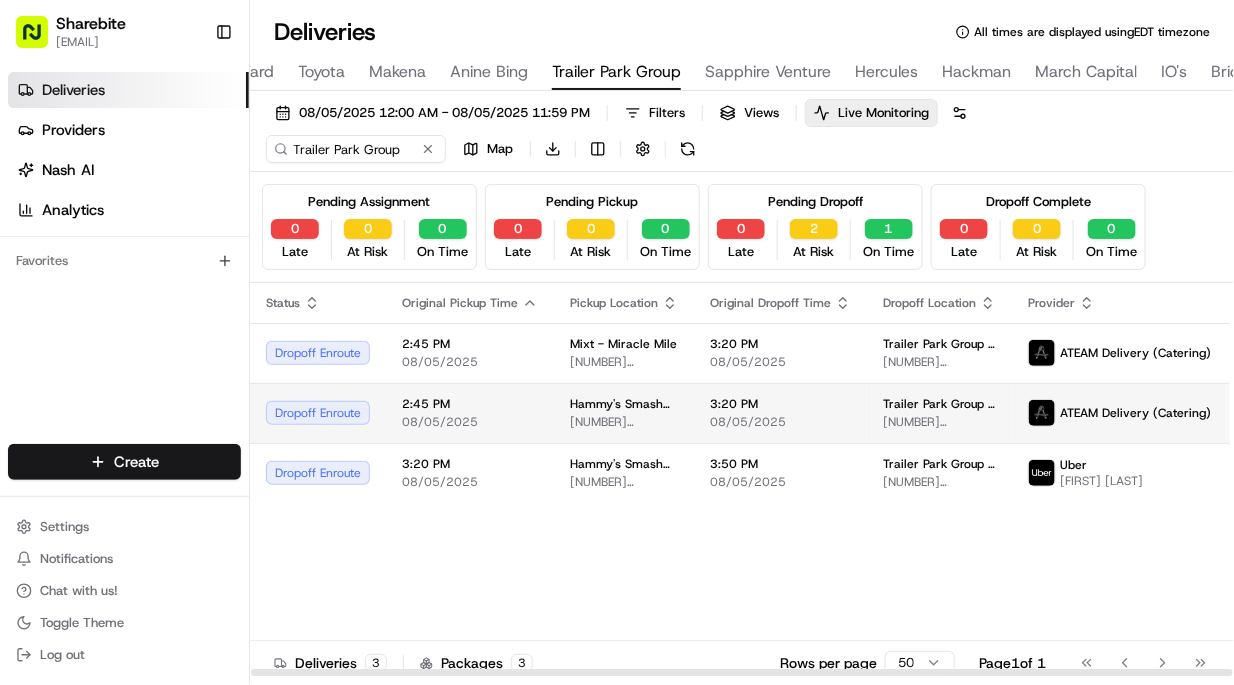 click on "2:45 PM" at bounding box center [470, 404] 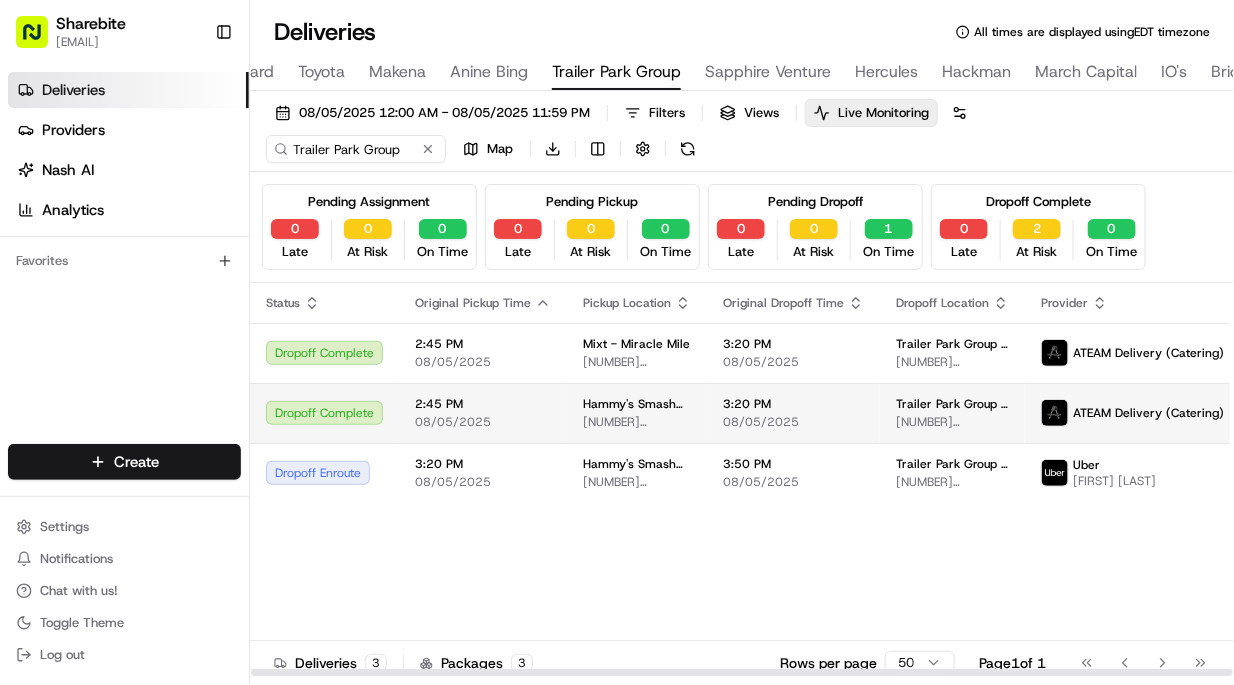 click on "Hammy's Smash Burgers 1220 W 7th St, Los Angeles, CA 90017, USA" at bounding box center (637, 413) 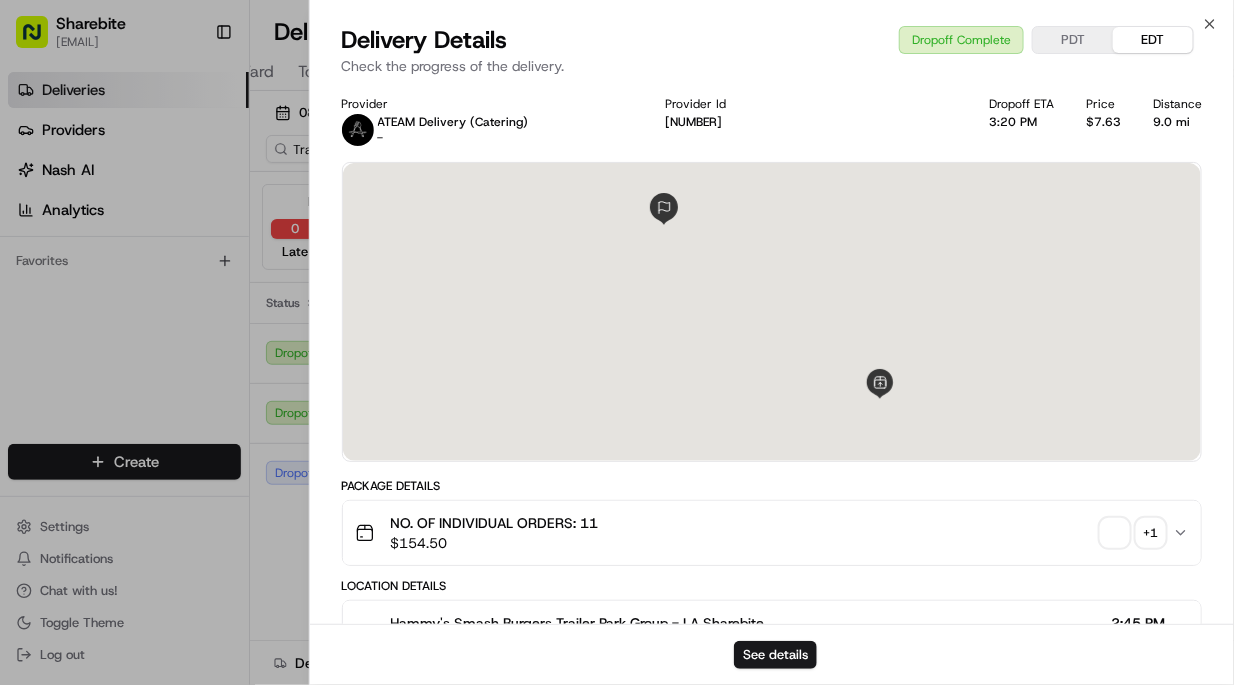 click at bounding box center (1115, 533) 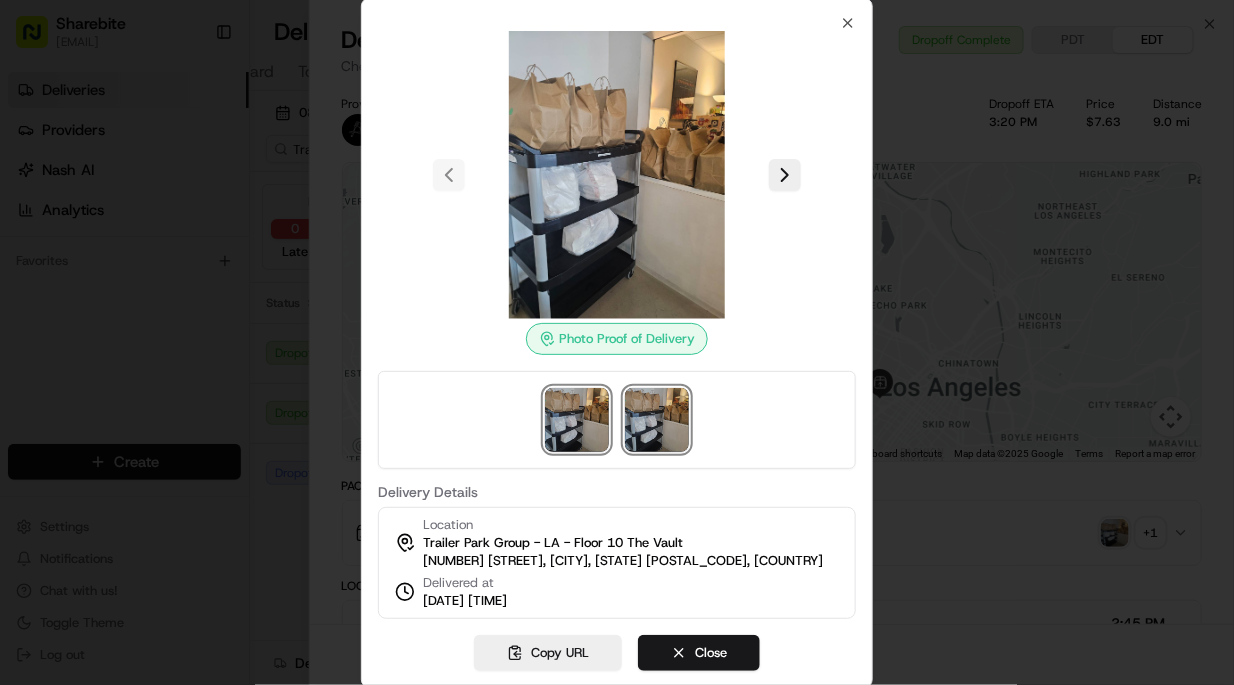 click at bounding box center (657, 420) 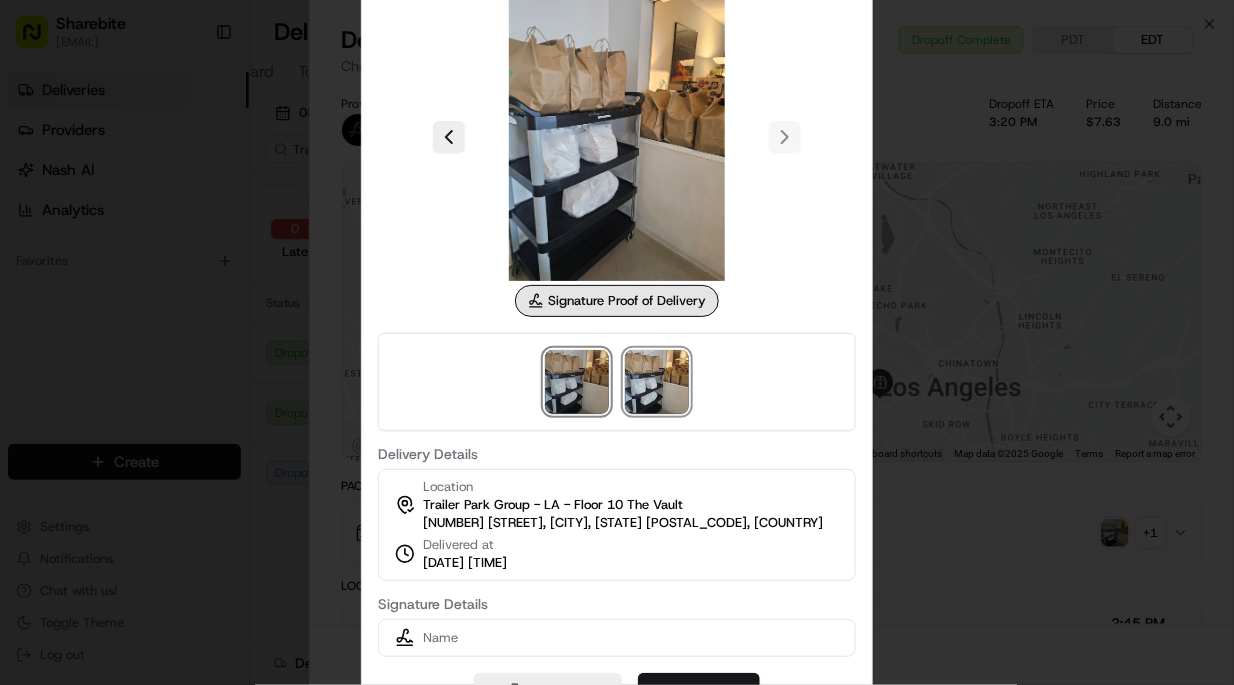click at bounding box center (577, 382) 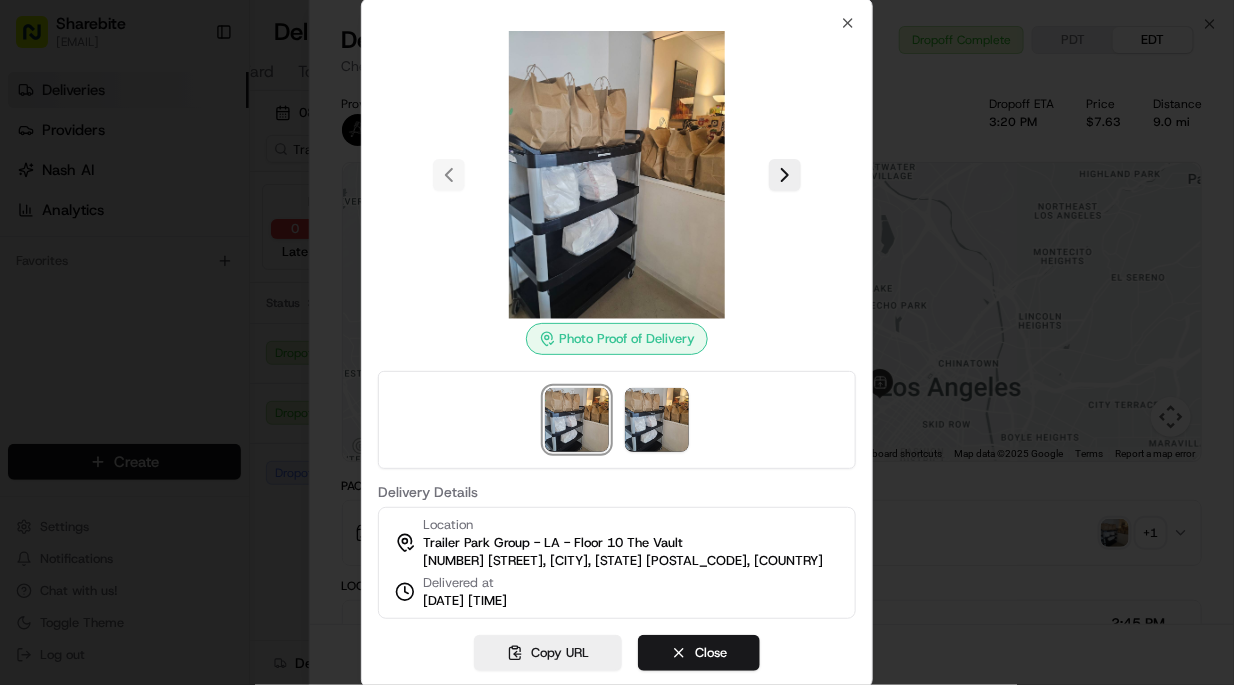 type 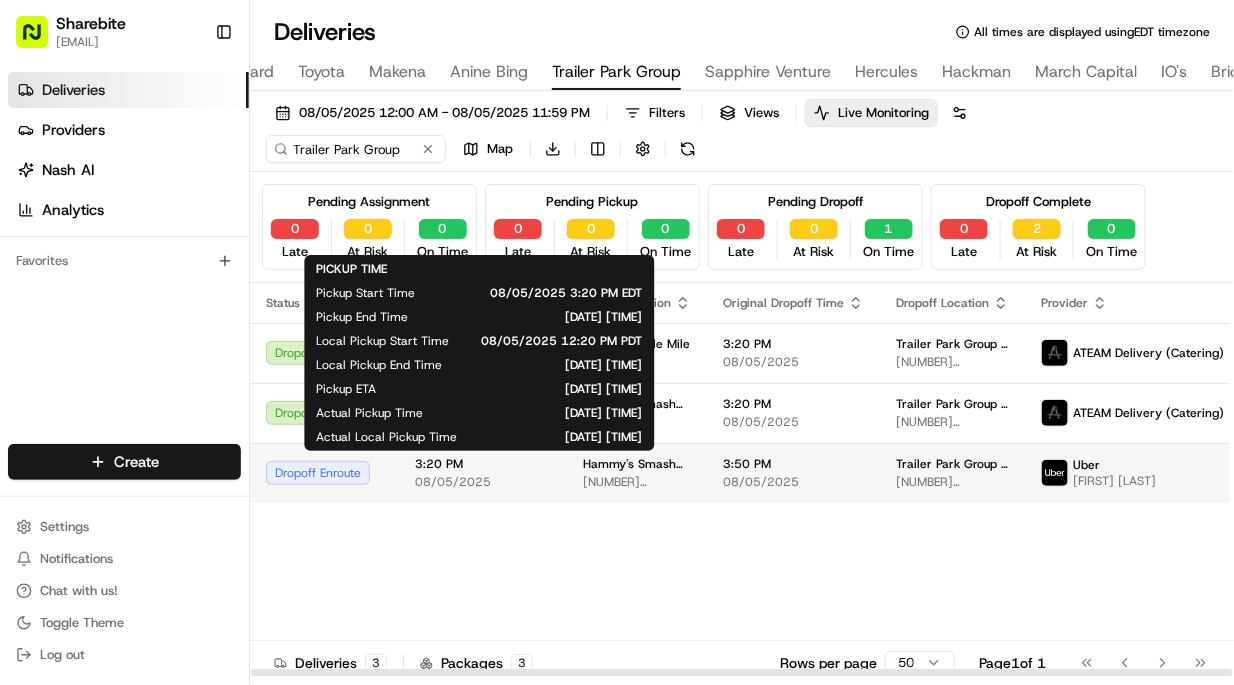 click on "08/05/2025" at bounding box center [483, 482] 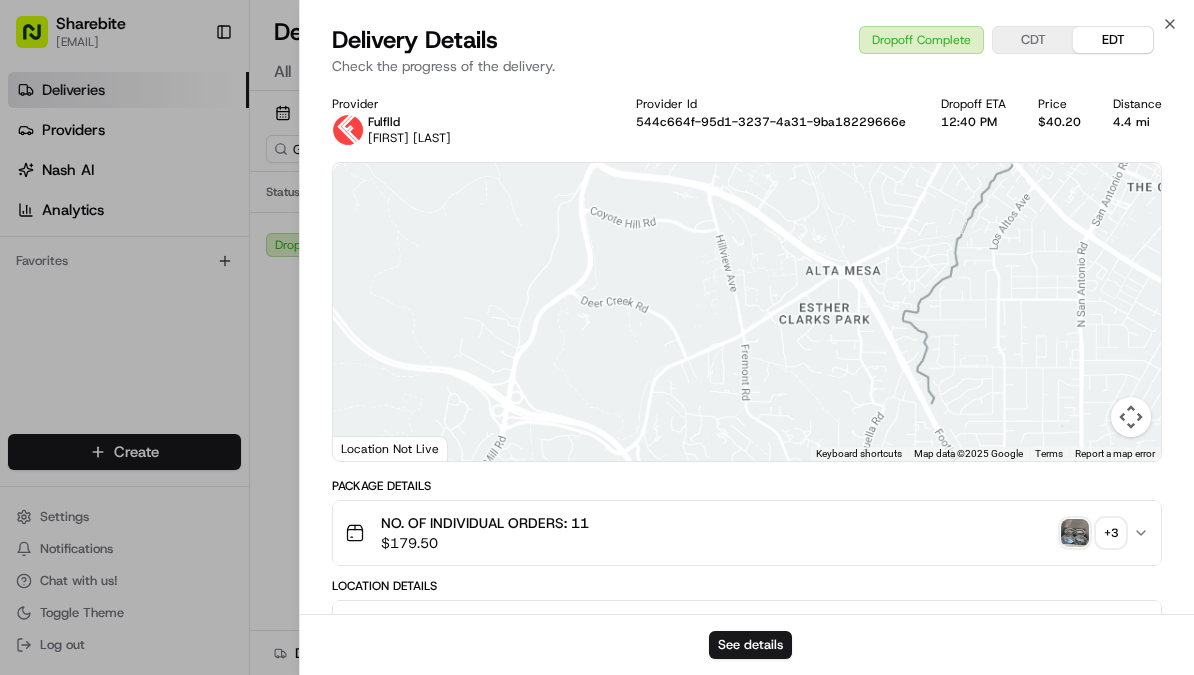 scroll, scrollTop: 0, scrollLeft: 0, axis: both 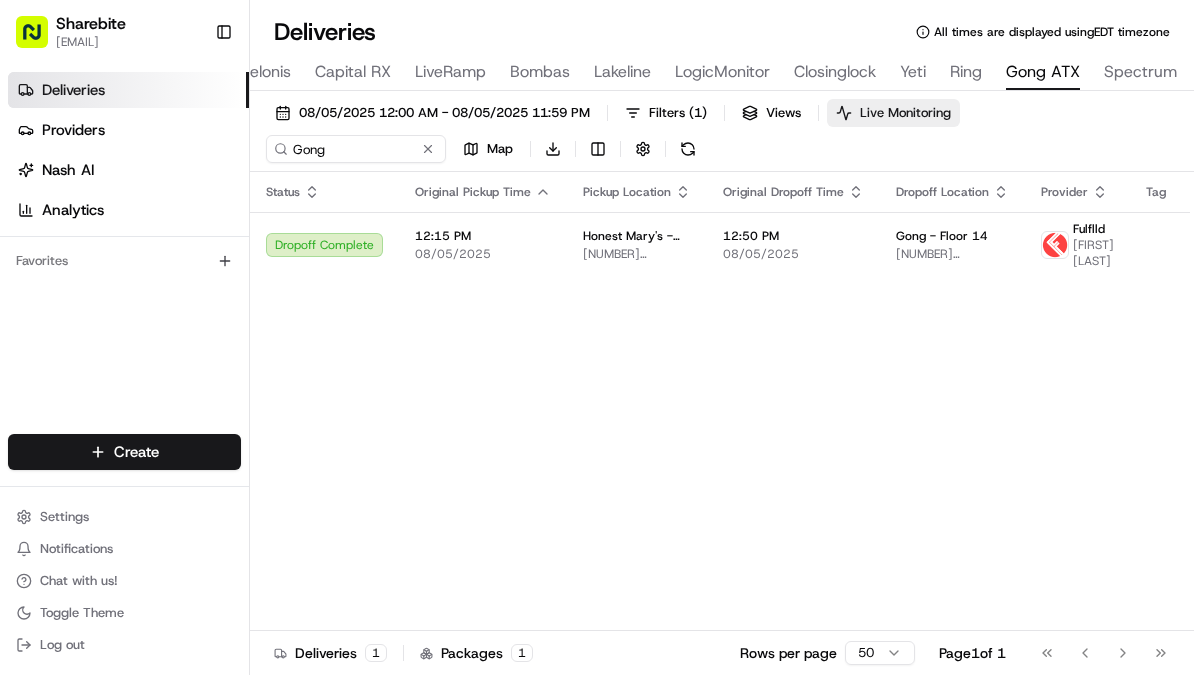 click on "Live Monitoring" at bounding box center [905, 113] 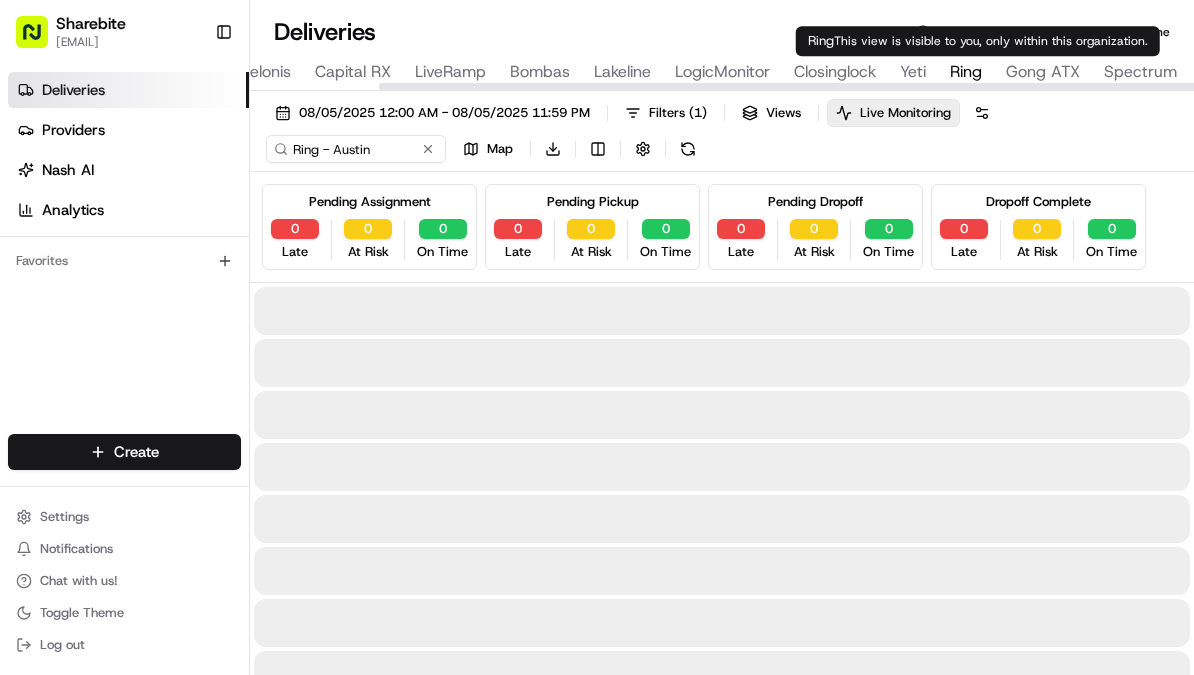 click on "Ring" at bounding box center (966, 72) 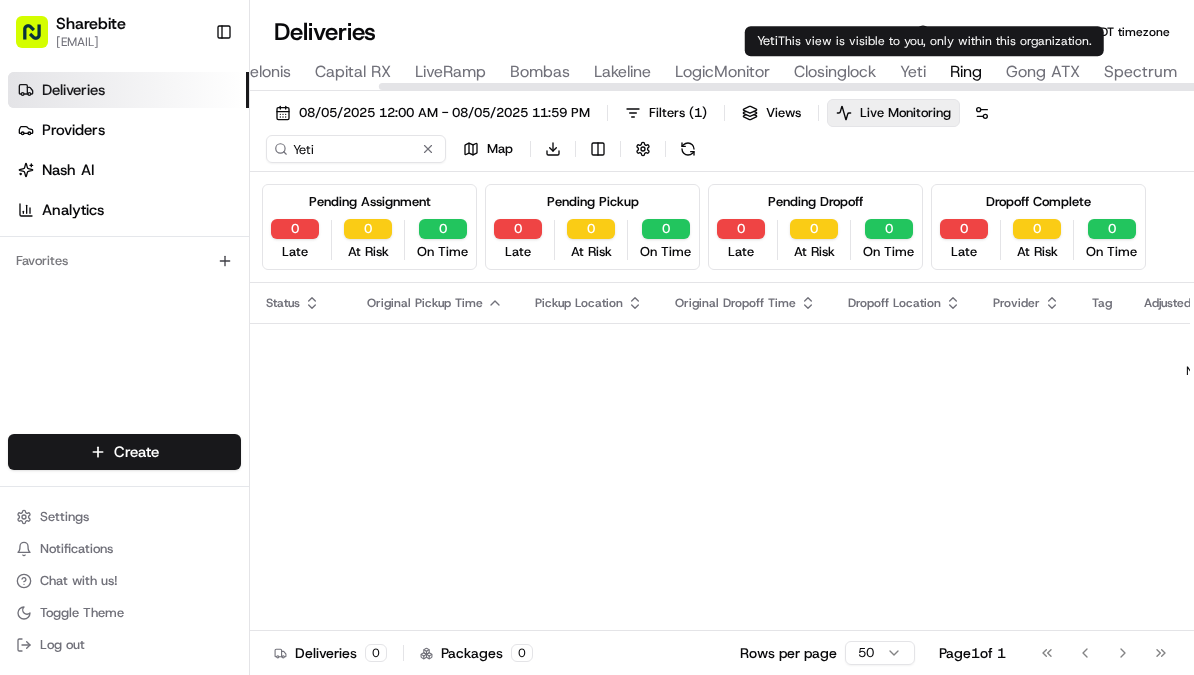click on "Yeti" at bounding box center (913, 72) 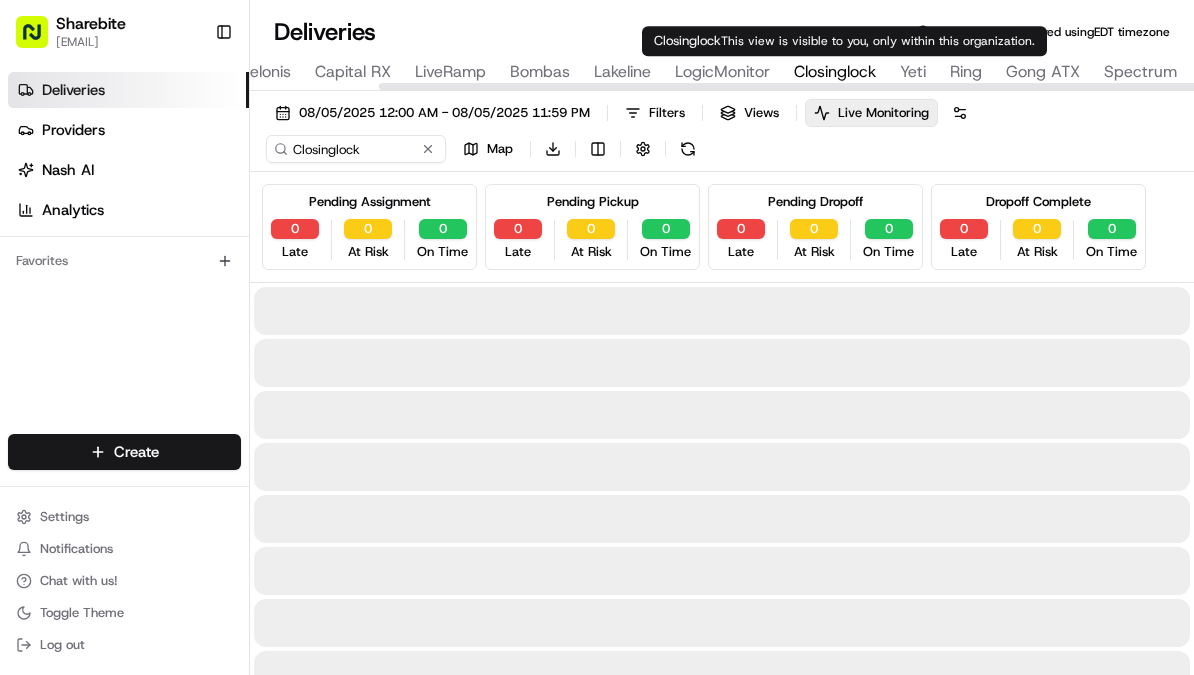 click on "Closinglock" at bounding box center [835, 72] 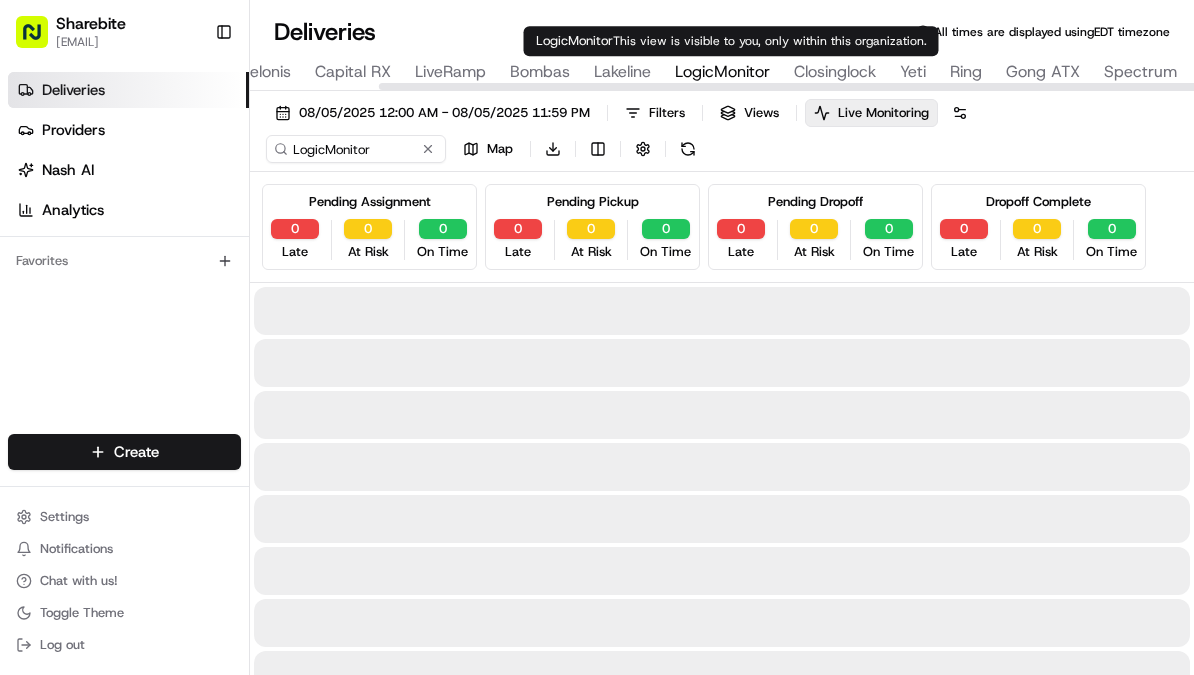 click on "LogicMonitor" at bounding box center (722, 72) 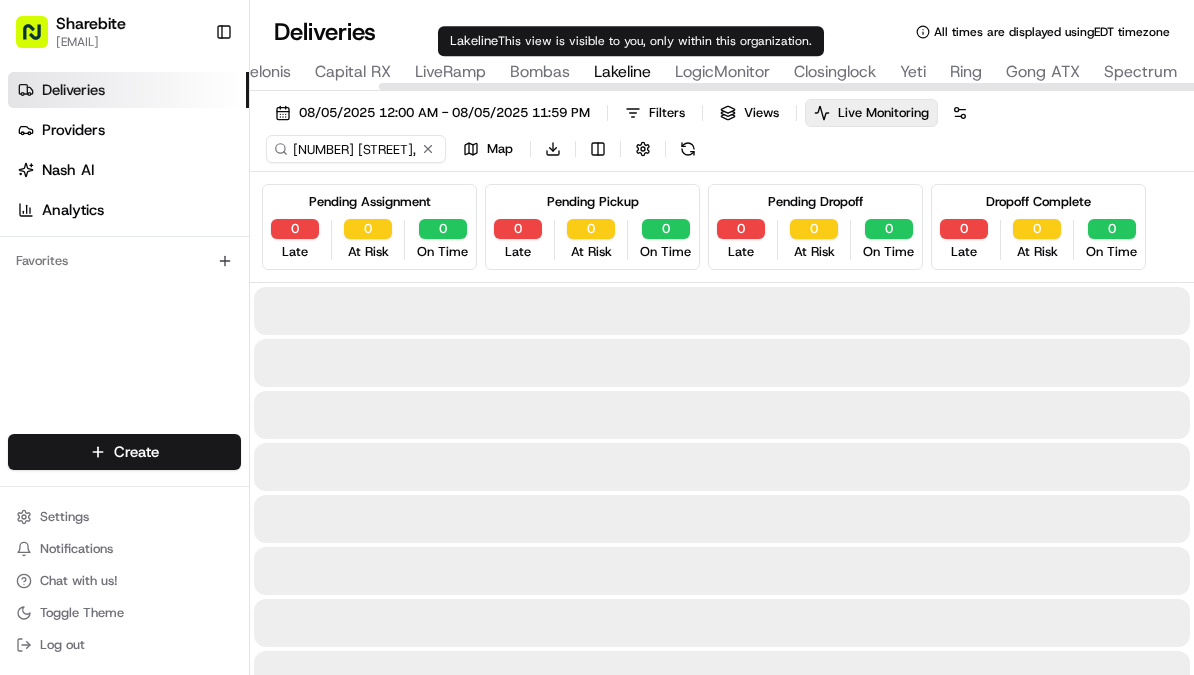 click on "Lakeline" at bounding box center [622, 72] 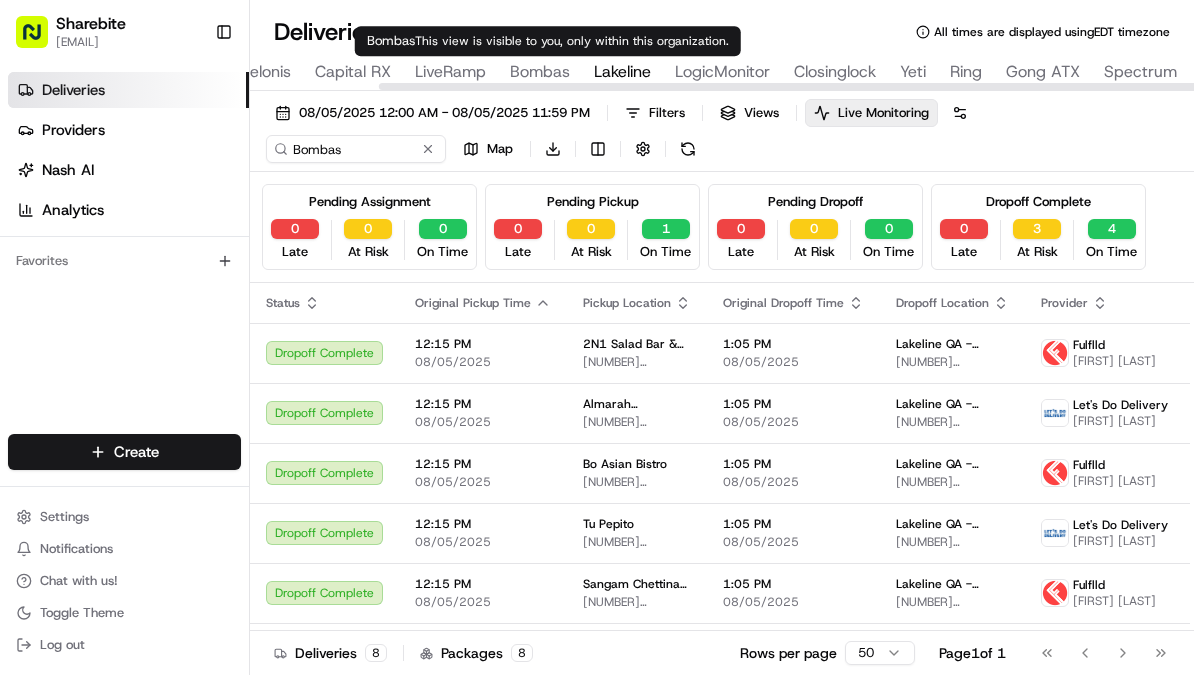 click on "Bombas" at bounding box center [540, 72] 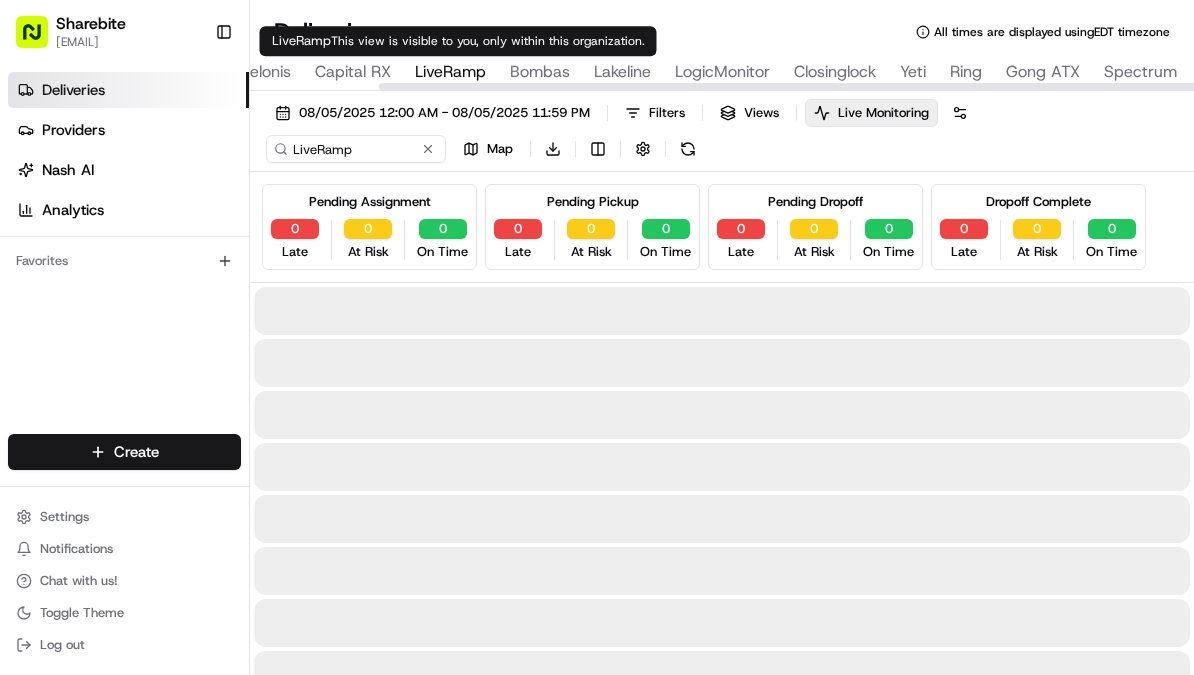 click on "LiveRamp" at bounding box center [450, 72] 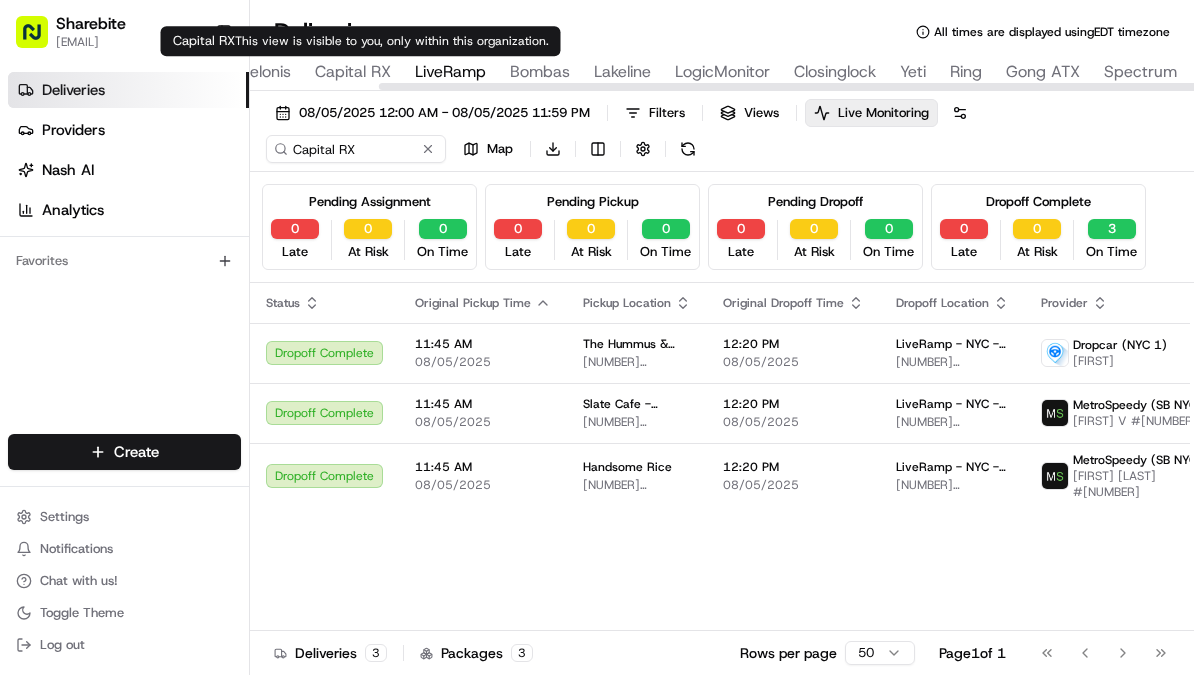 click on "Capital RX" at bounding box center (353, 72) 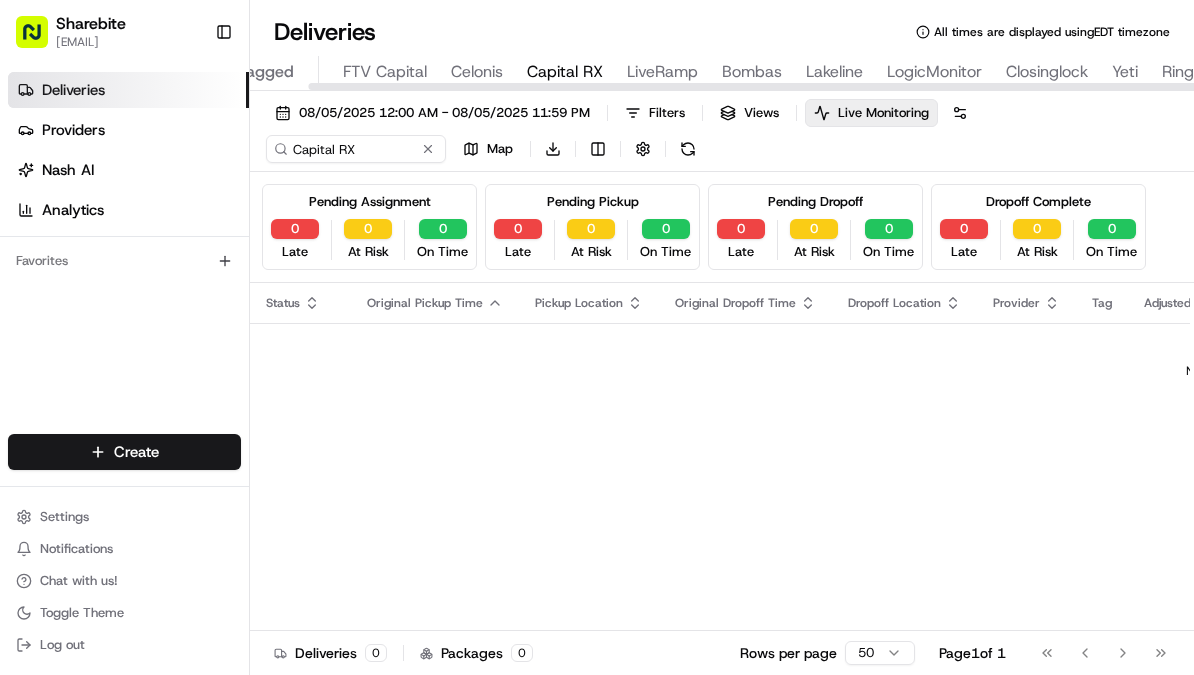 scroll, scrollTop: 0, scrollLeft: 171, axis: horizontal 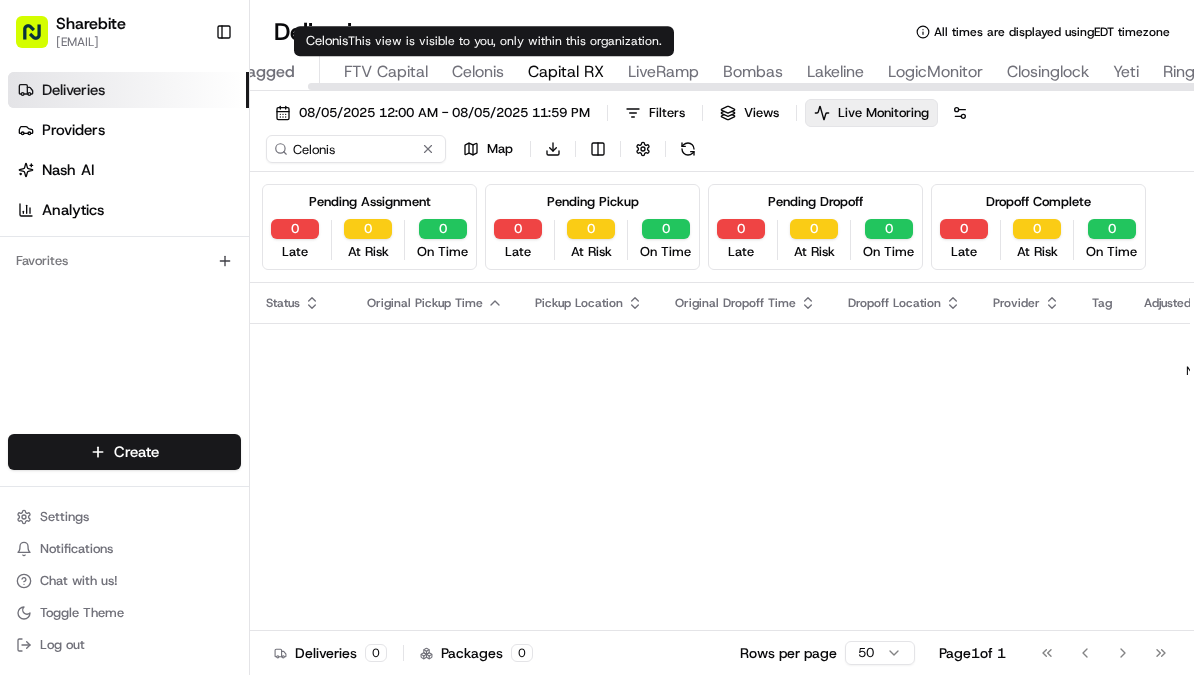 click on "Celonis" at bounding box center [478, 72] 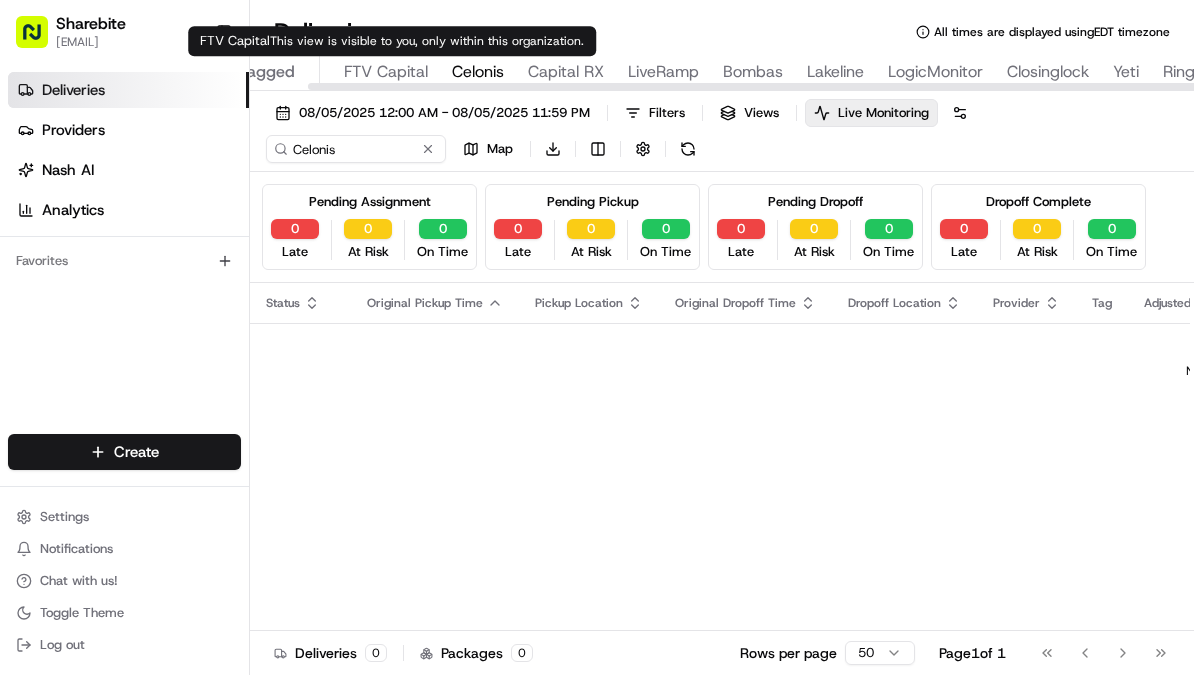 type on "FTV Capital" 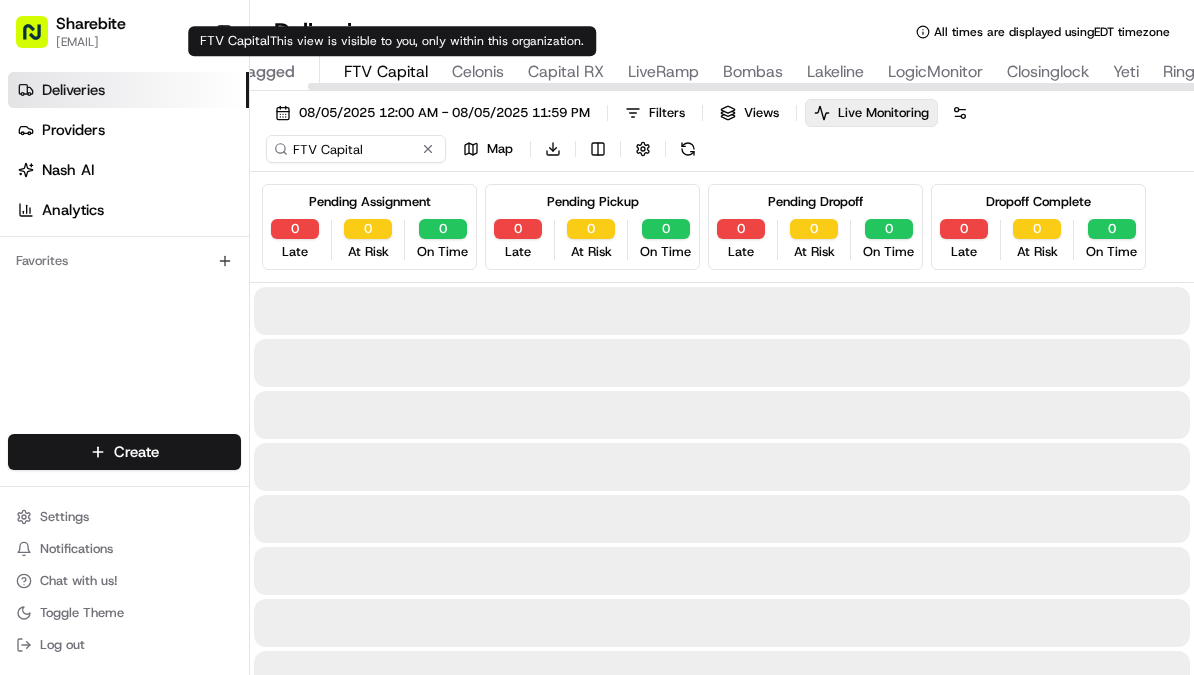 click on "FTV Capital" at bounding box center (386, 72) 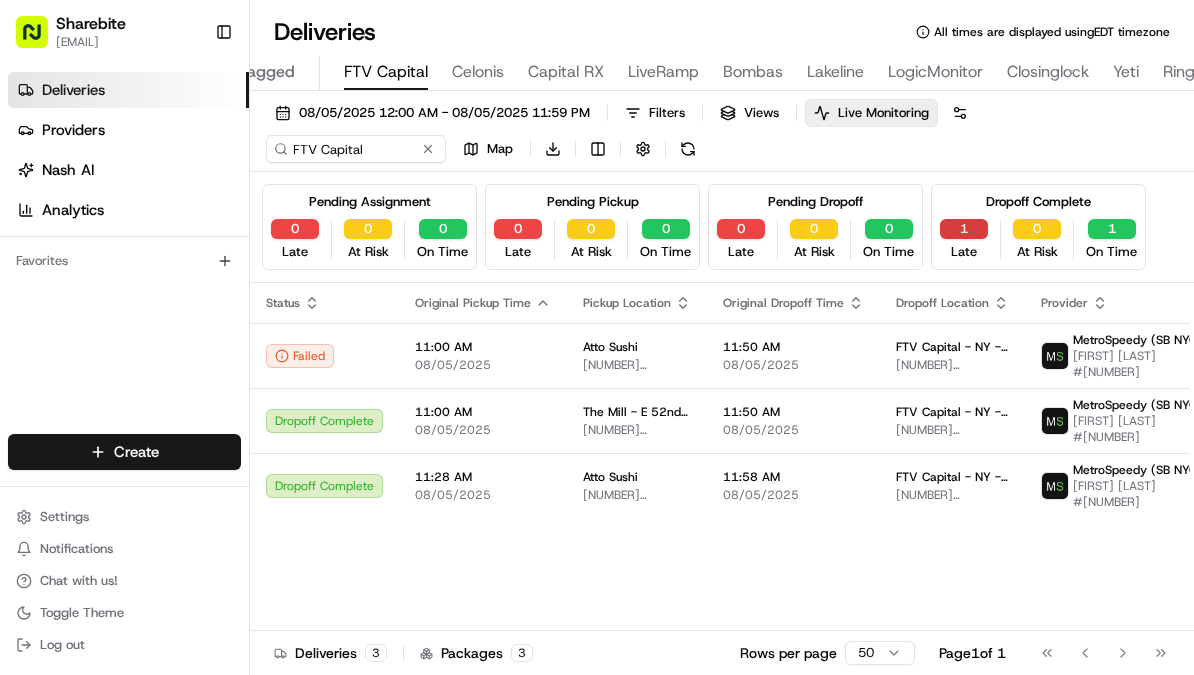 click on "1" at bounding box center [964, 229] 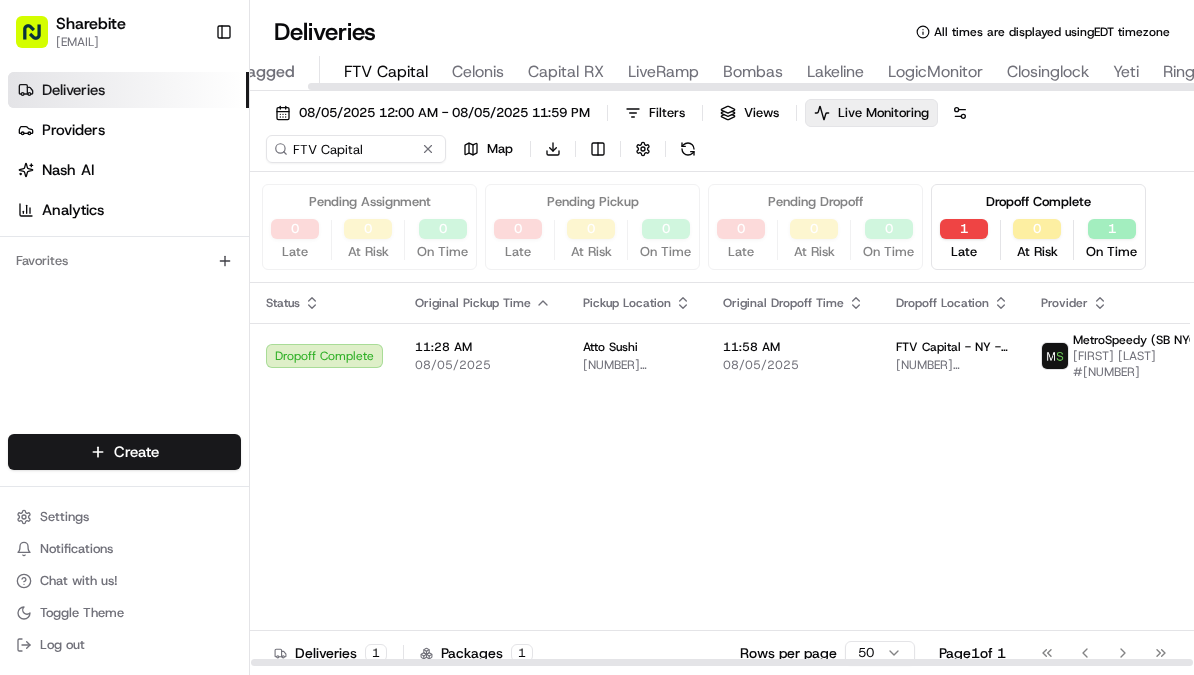 click on "Status Original Pickup Time Pickup Location Original Dropoff Time Dropoff Location Provider Tag Adjusted Pickup Time Actual Pickup Time Actual Dropoff Time Adjusted Dropoff Time Driving Distance Merchant Reference Id Action Dropoff Complete 11:28 AM 08/05/2025 Atto Sushi 875 3rd Ave, New York, NY 10022, USA 11:58 AM 08/05/2025 FTV Capital - NY - Floor 33 535 Madison Ave, New York, NY 10022, USA MetroSpeedy (SB NYC) Ricardo C #2275 11:28 AM 08/05/2025 11:51 AM 08/05/2025 12:22 PM 08/05/2025 11:58 AM 08/05/2025 0.7 mi" at bounding box center [1289, 475] 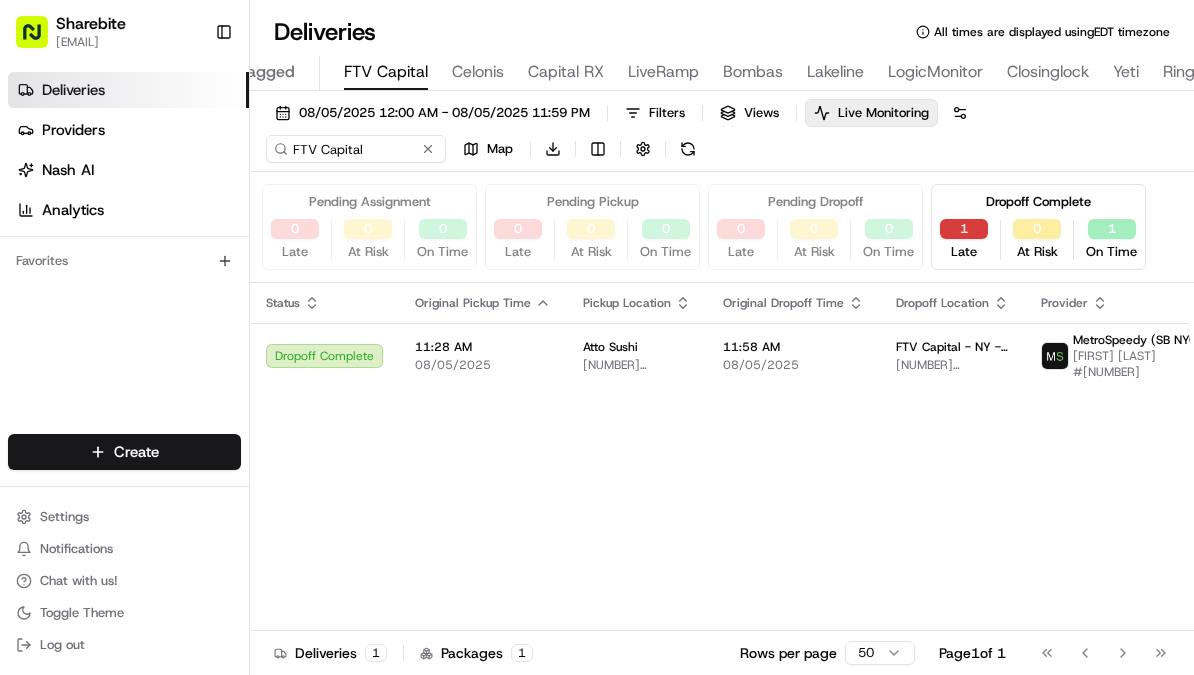 click on "1" at bounding box center (964, 229) 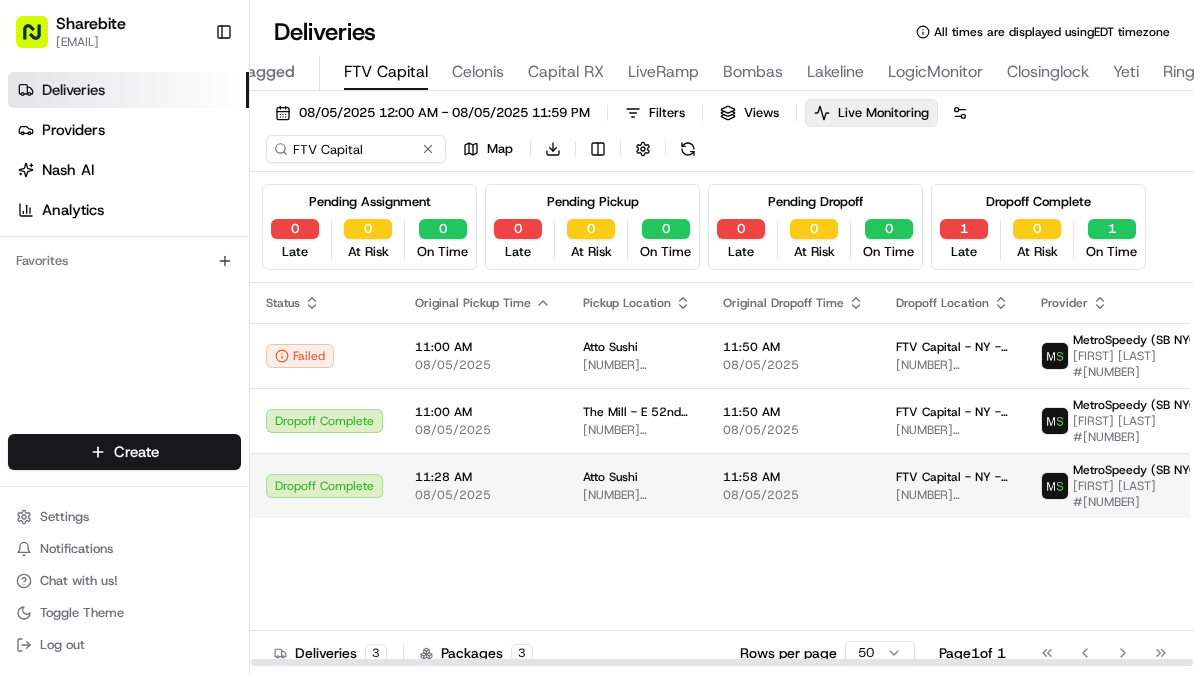 click on "Atto Sushi" at bounding box center (610, 477) 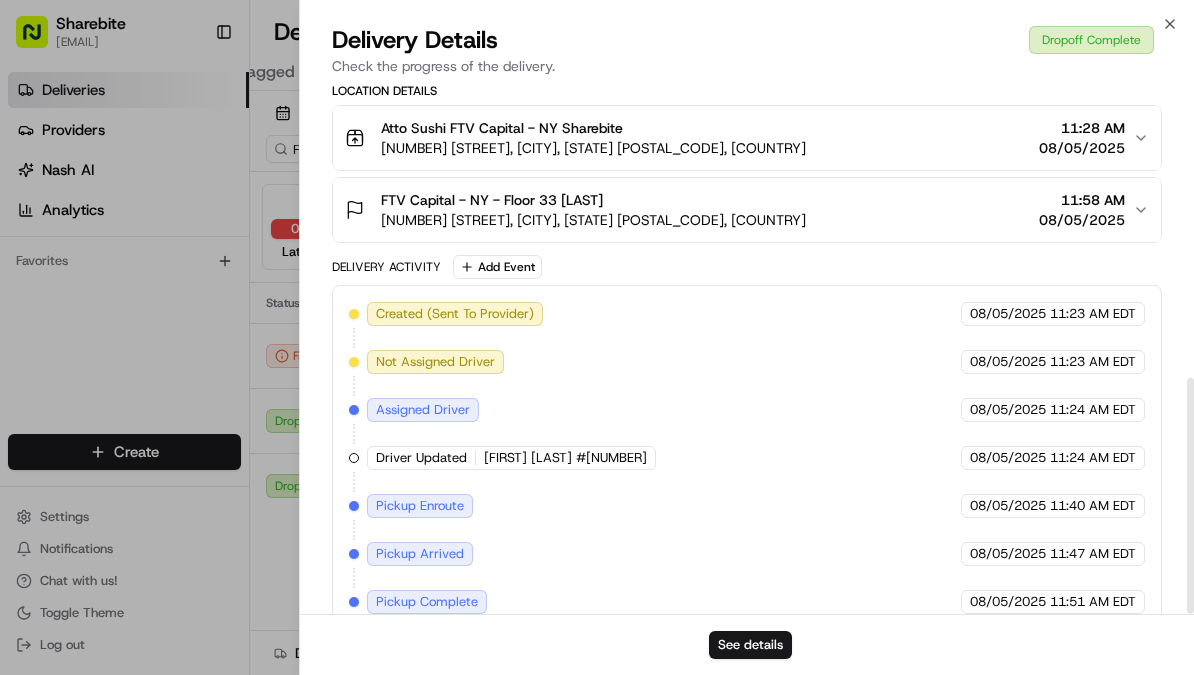scroll, scrollTop: 660, scrollLeft: 0, axis: vertical 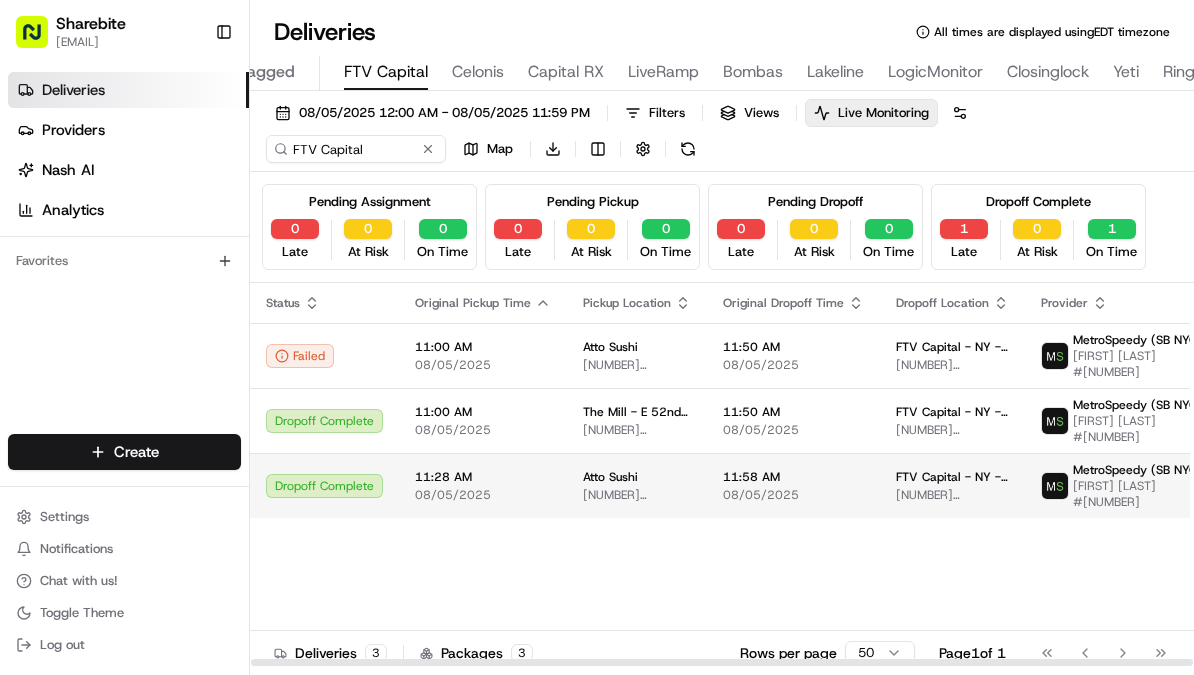 click on "Atto Sushi" at bounding box center [610, 477] 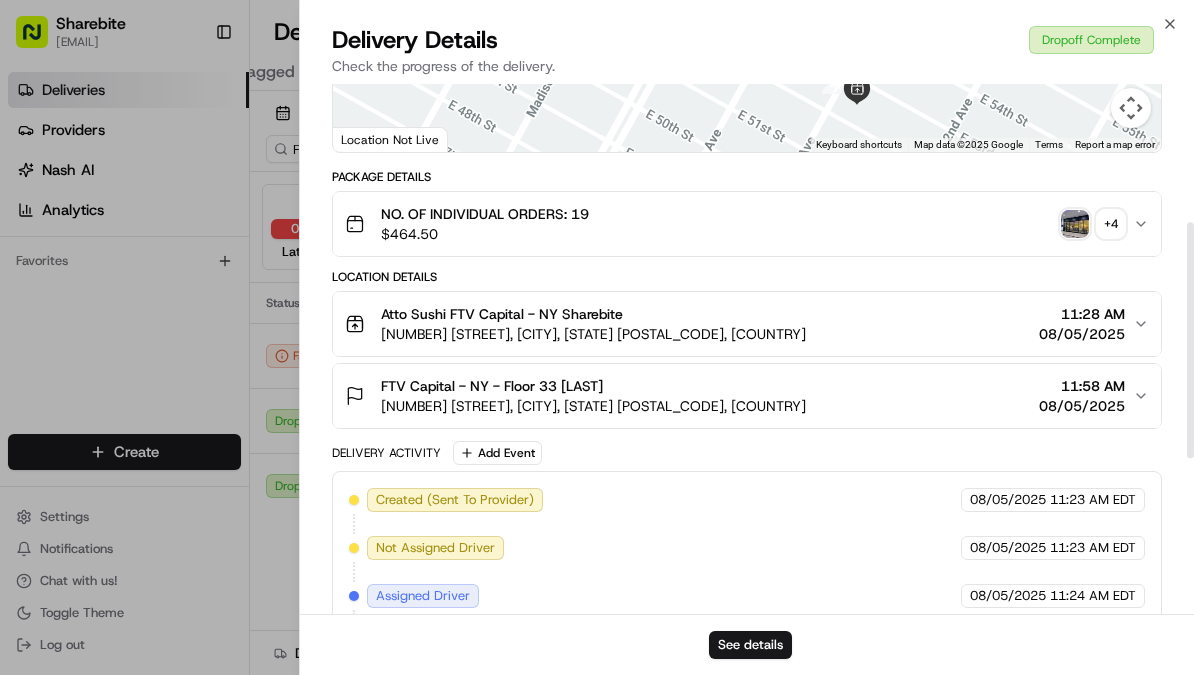 scroll, scrollTop: 315, scrollLeft: 0, axis: vertical 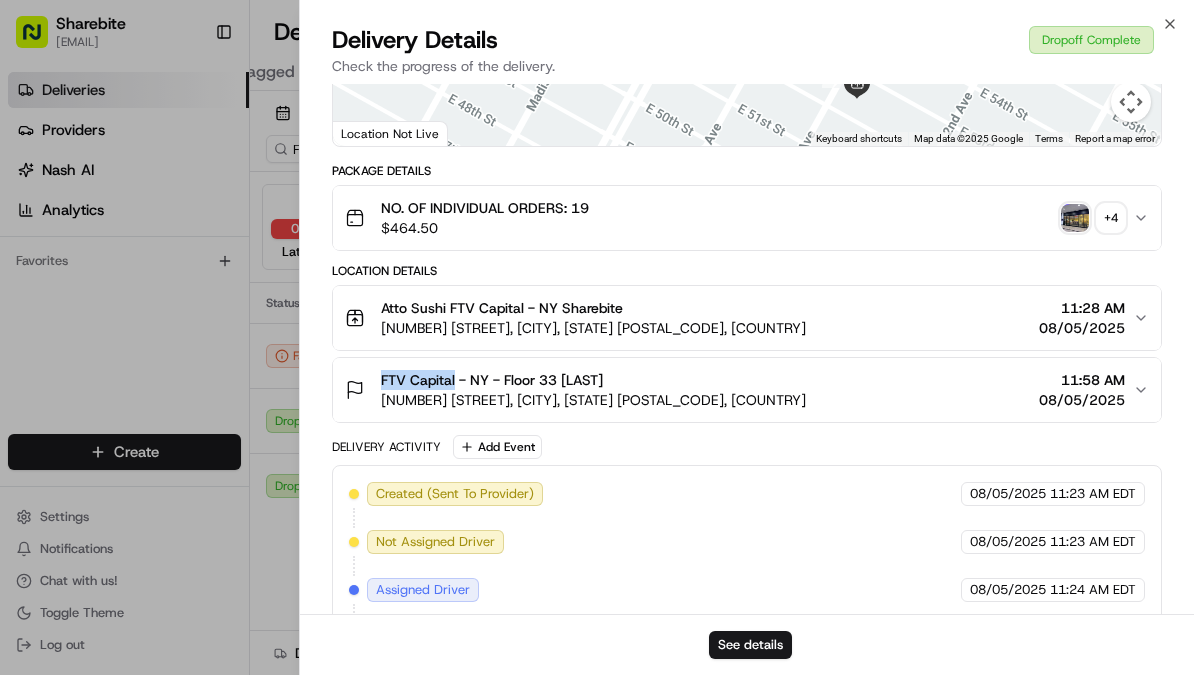 drag, startPoint x: 369, startPoint y: 372, endPoint x: 455, endPoint y: 384, distance: 86.833176 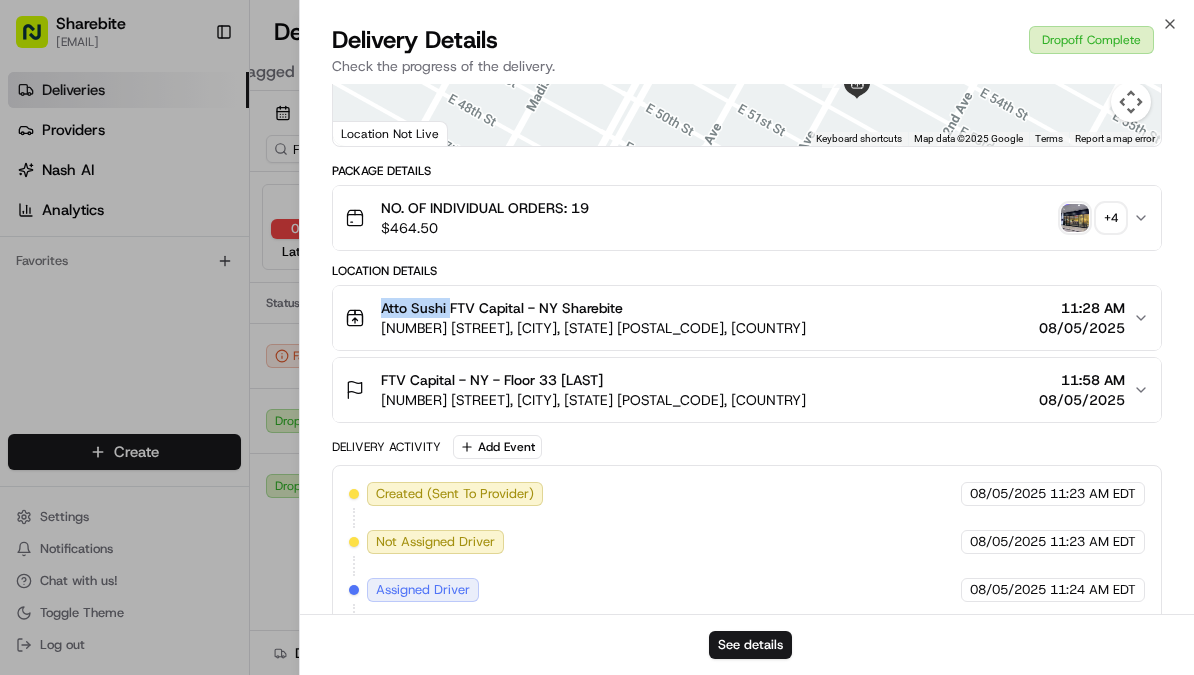 drag, startPoint x: 374, startPoint y: 303, endPoint x: 449, endPoint y: 307, distance: 75.10659 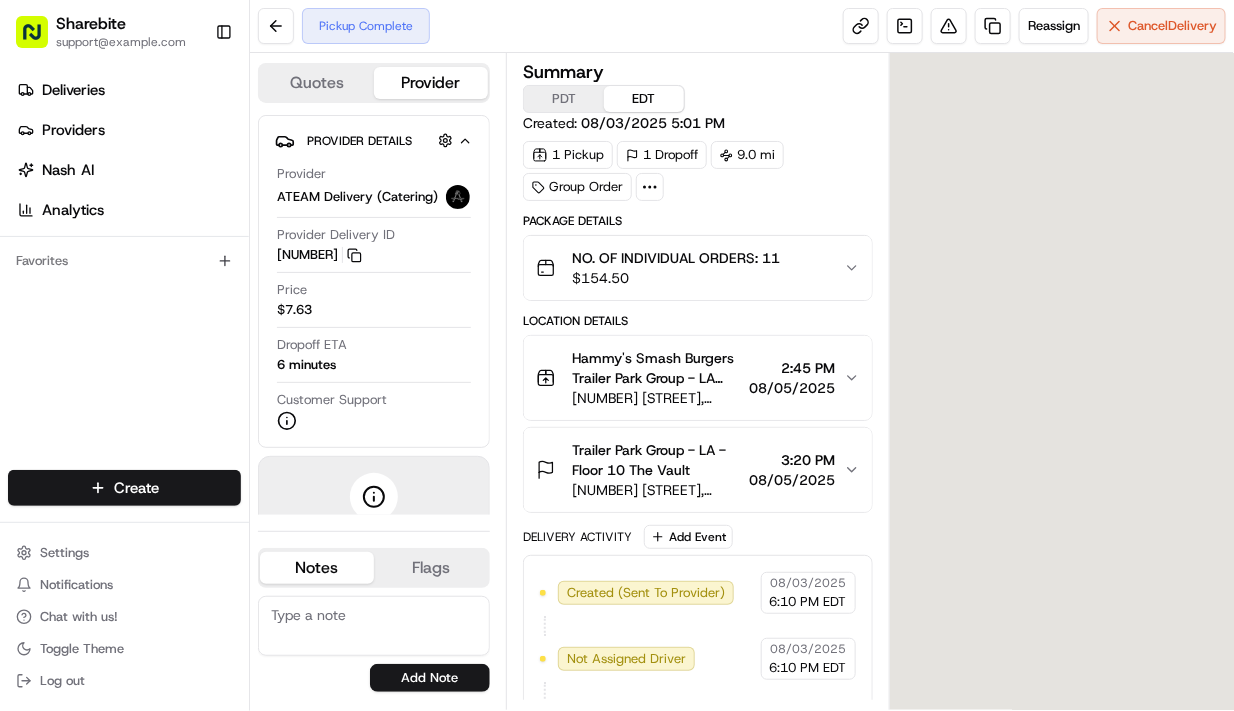 scroll, scrollTop: 0, scrollLeft: 0, axis: both 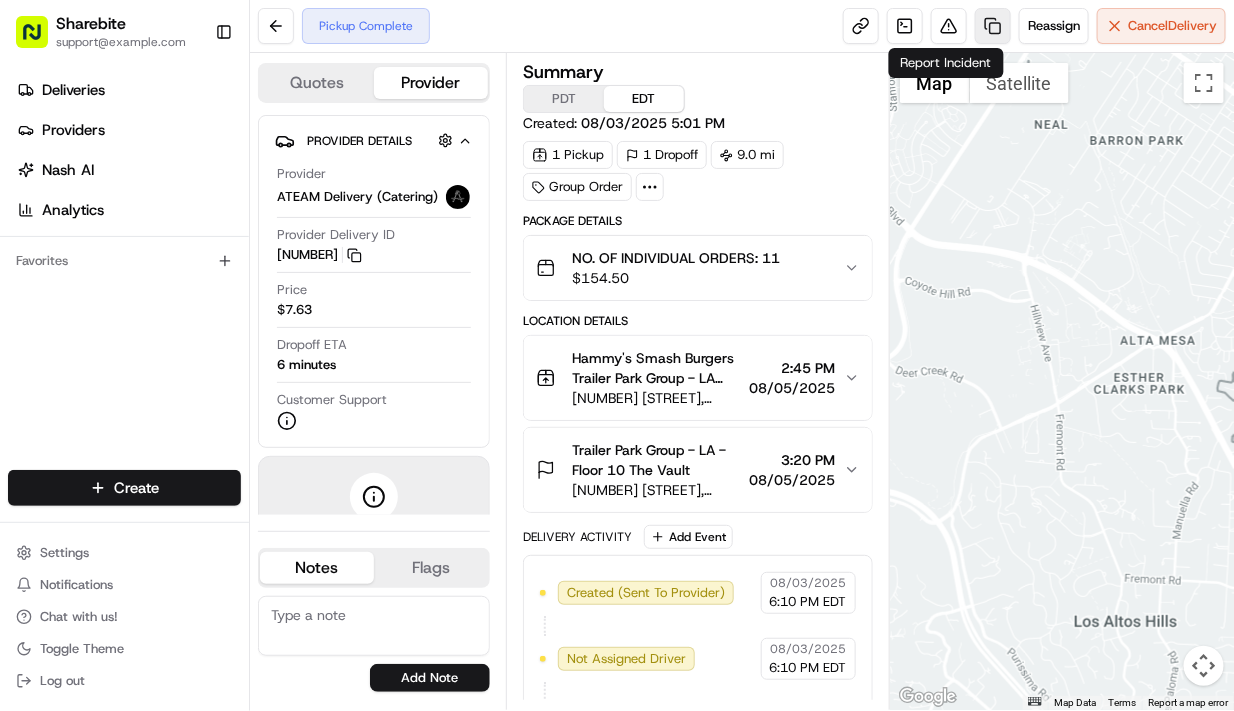 click at bounding box center [993, 26] 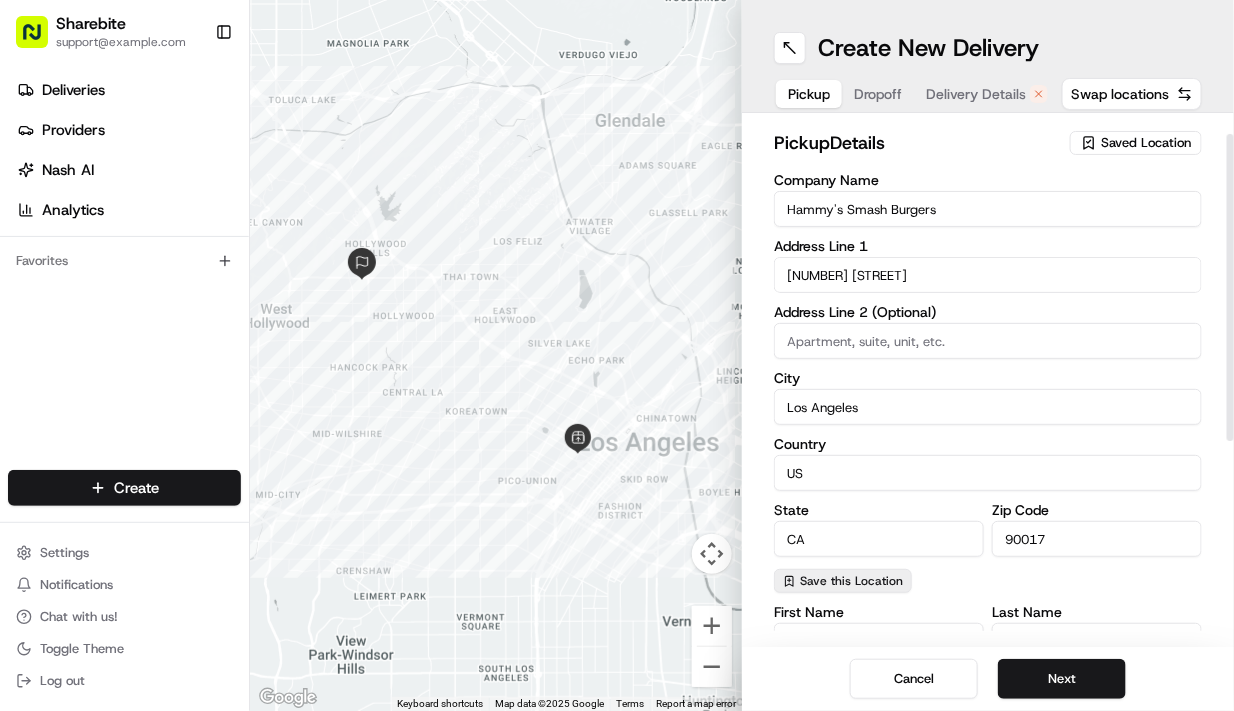 scroll, scrollTop: 372, scrollLeft: 0, axis: vertical 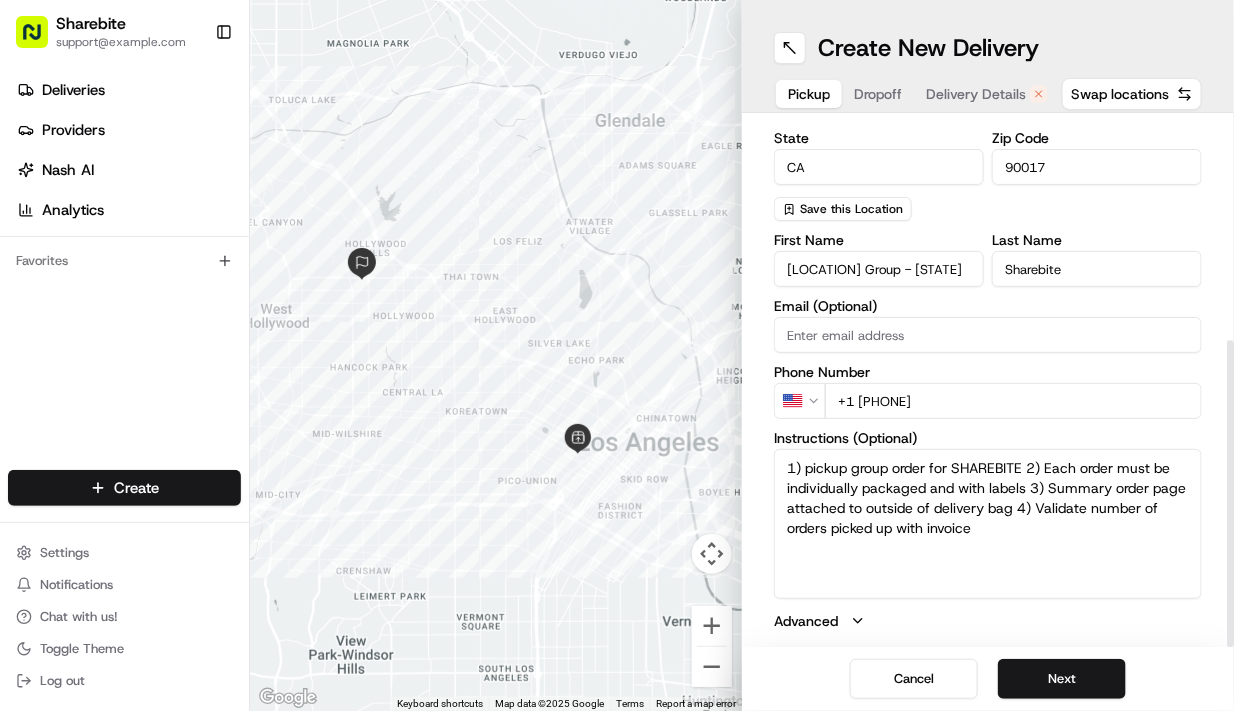 drag, startPoint x: 952, startPoint y: 461, endPoint x: 806, endPoint y: 466, distance: 146.08559 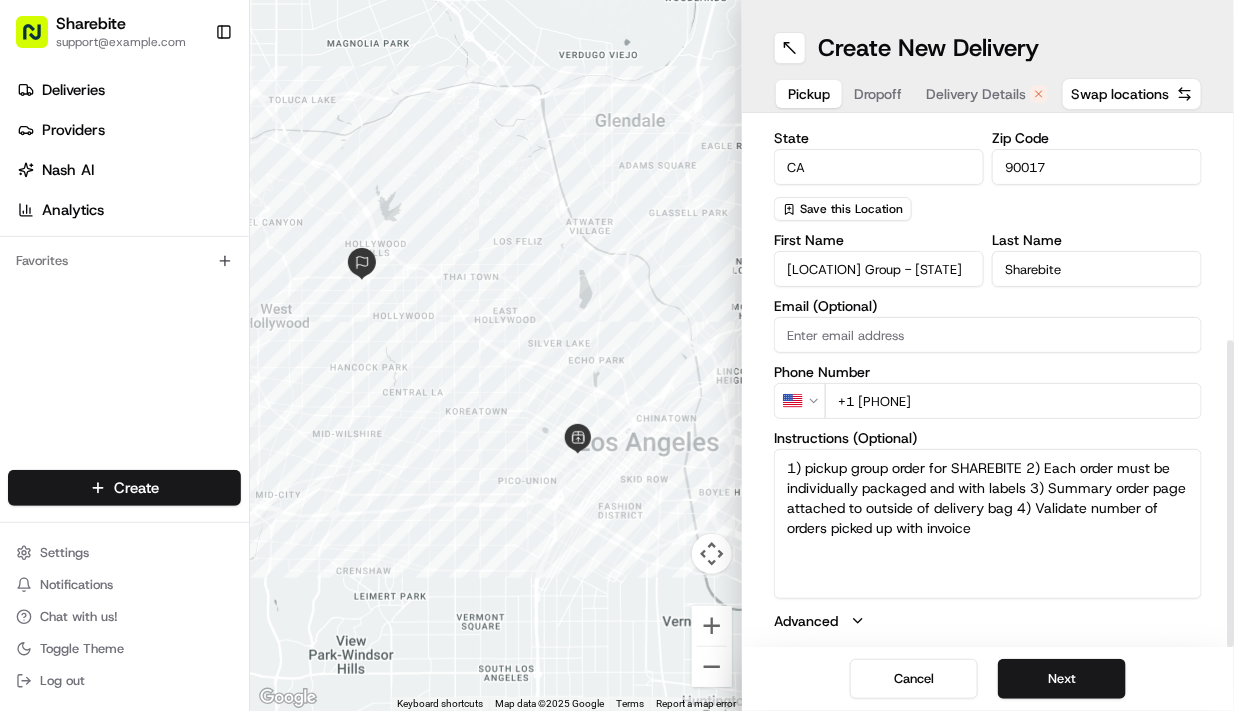 click on "1) pickup group order for SHAREBITE 2) Each order must be individually packaged and with labels 3) Summary order page attached to outside of delivery bag 4) Validate number of orders picked up with invoice" at bounding box center [988, 524] 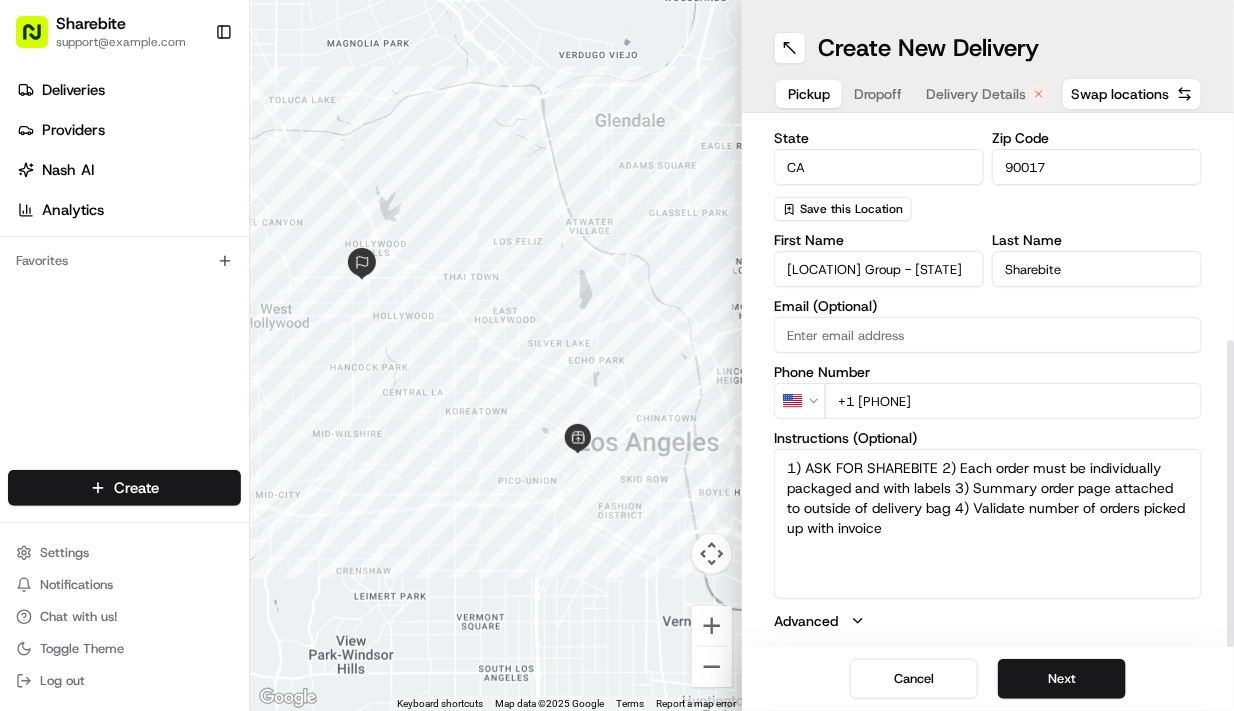 click on "1) ASK FOR SHAREBITE 2) Each order must be individually packaged and with labels 3) Summary order page attached to outside of delivery bag 4) Validate number of orders picked up with invoice" at bounding box center [988, 524] 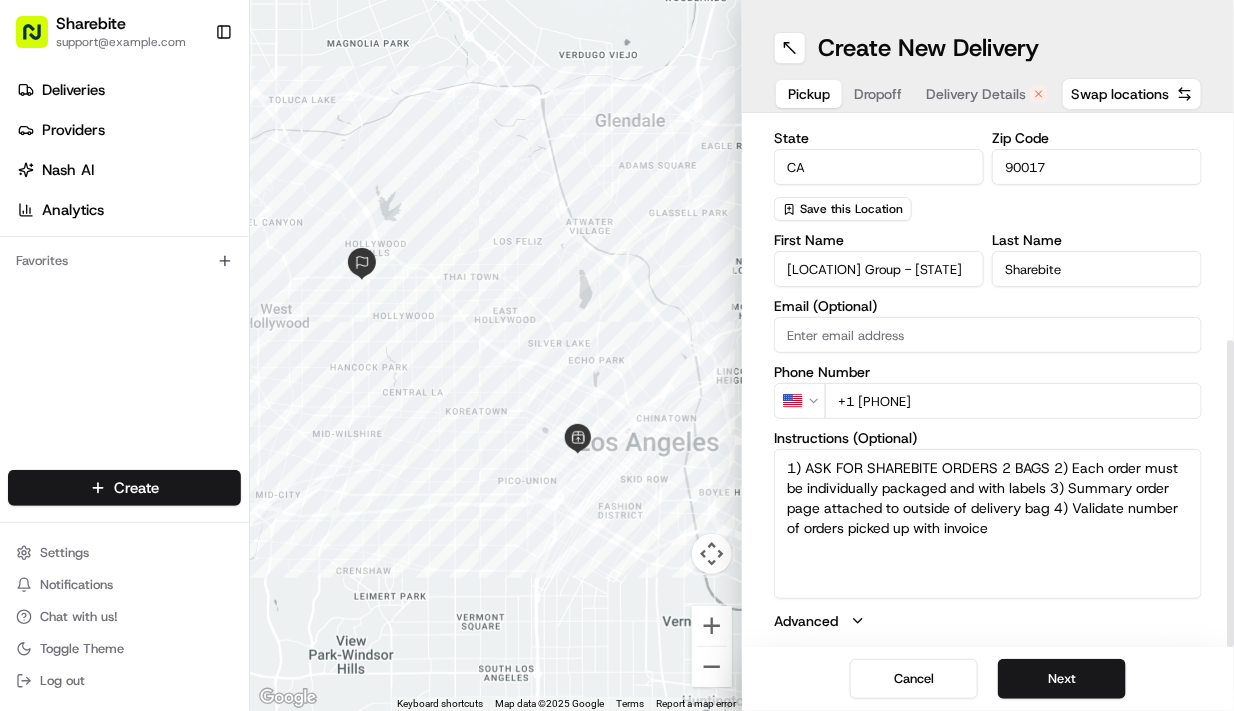 drag, startPoint x: 1013, startPoint y: 535, endPoint x: 1054, endPoint y: 488, distance: 62.369865 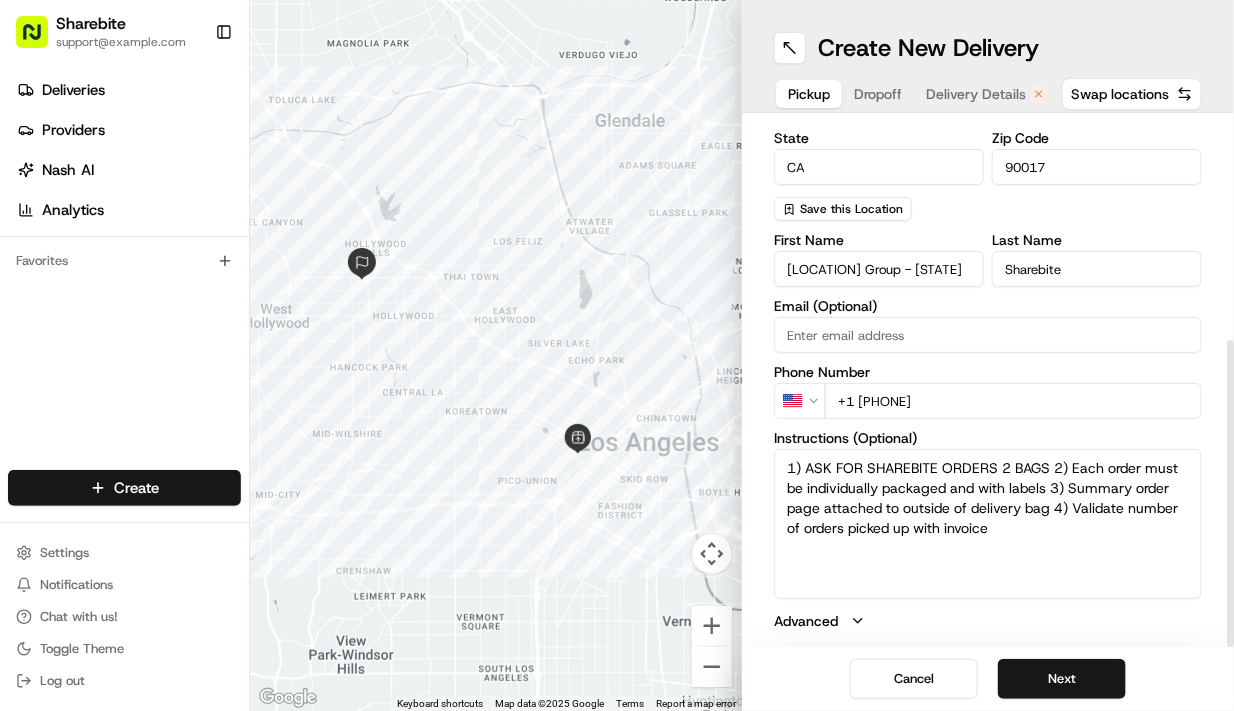 click on "1) ASK FOR SHAREBITE ORDERS 2 BAGS 2) Each order must be individually packaged and with labels 3) Summary order page attached to outside of delivery bag 4) Validate number of orders picked up with invoice" at bounding box center (988, 524) 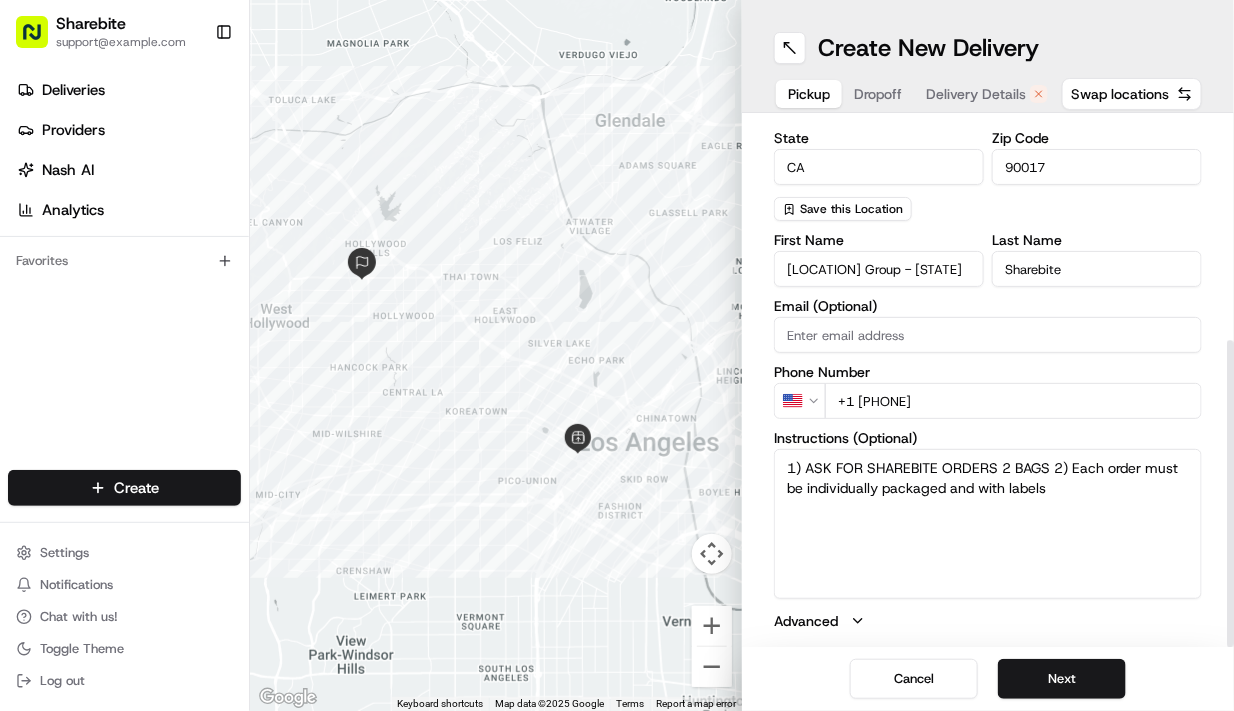 click on "1) ASK FOR SHAREBITE ORDERS 2 BAGS 2) Each order must be individually packaged and with labels" at bounding box center (988, 524) 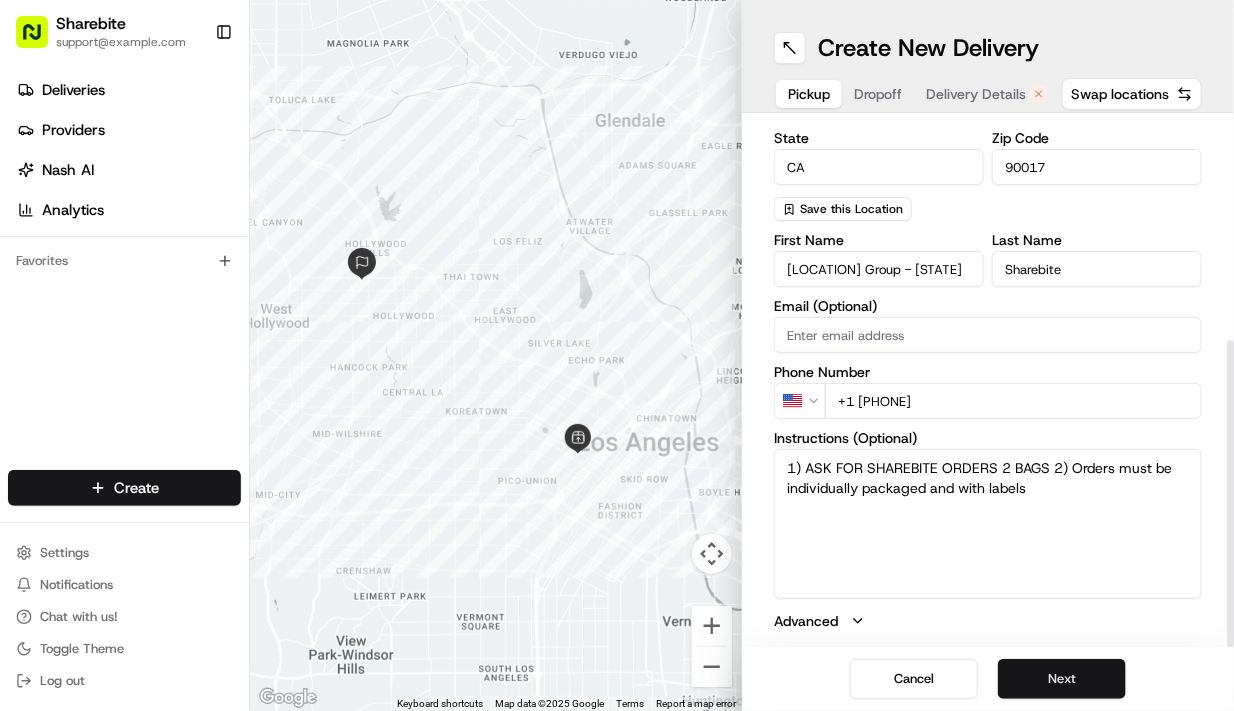 type on "1) ASK FOR SHAREBITE ORDERS 2 BAGS 2) Orders must be individually packaged and with labels" 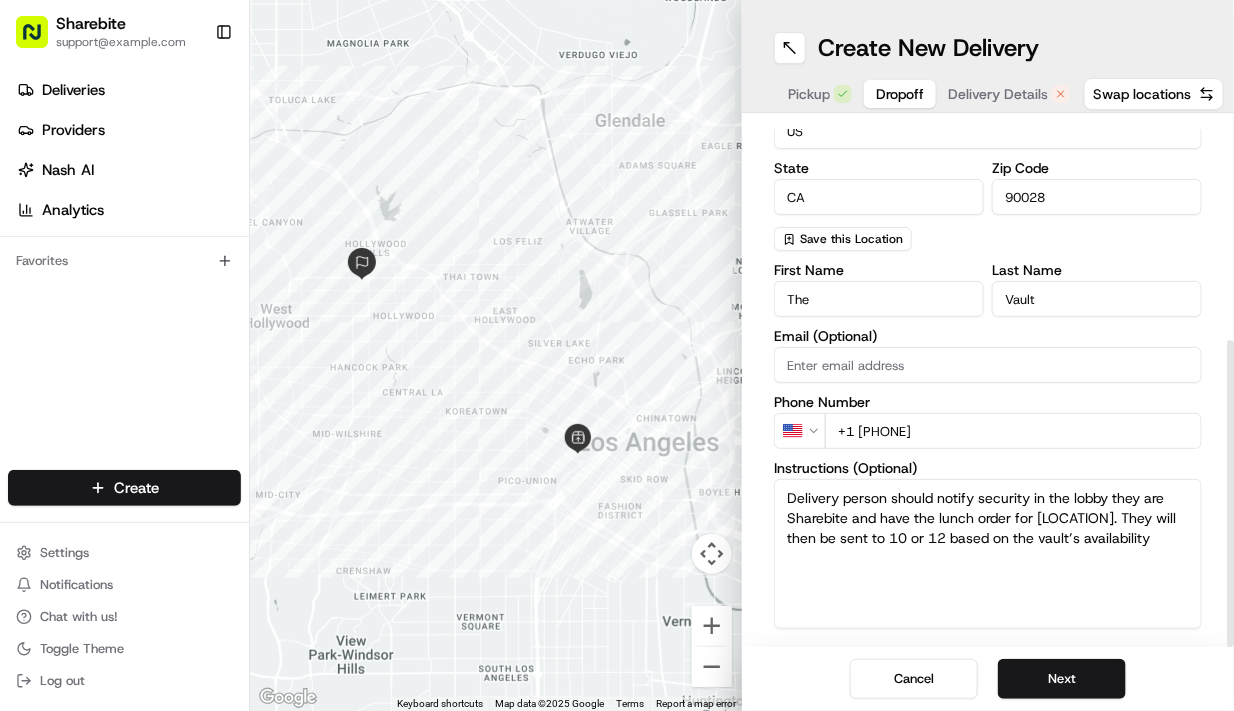 scroll, scrollTop: 372, scrollLeft: 0, axis: vertical 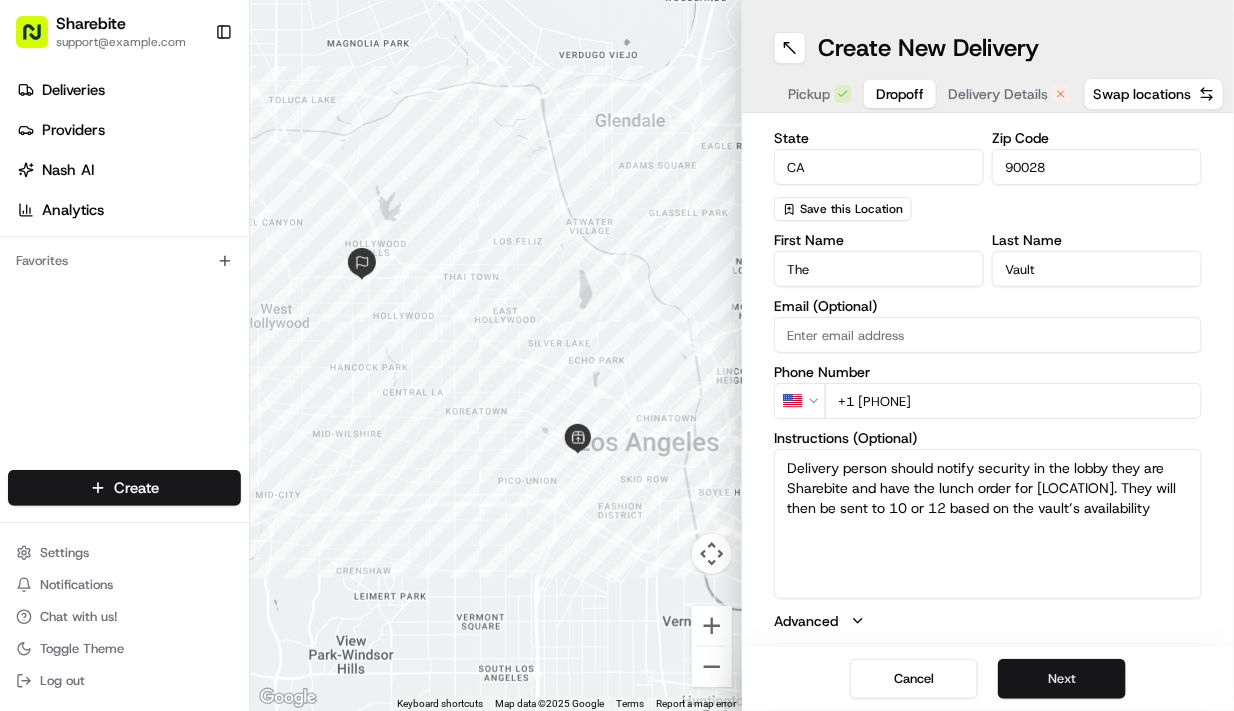 click on "Next" at bounding box center [1062, 679] 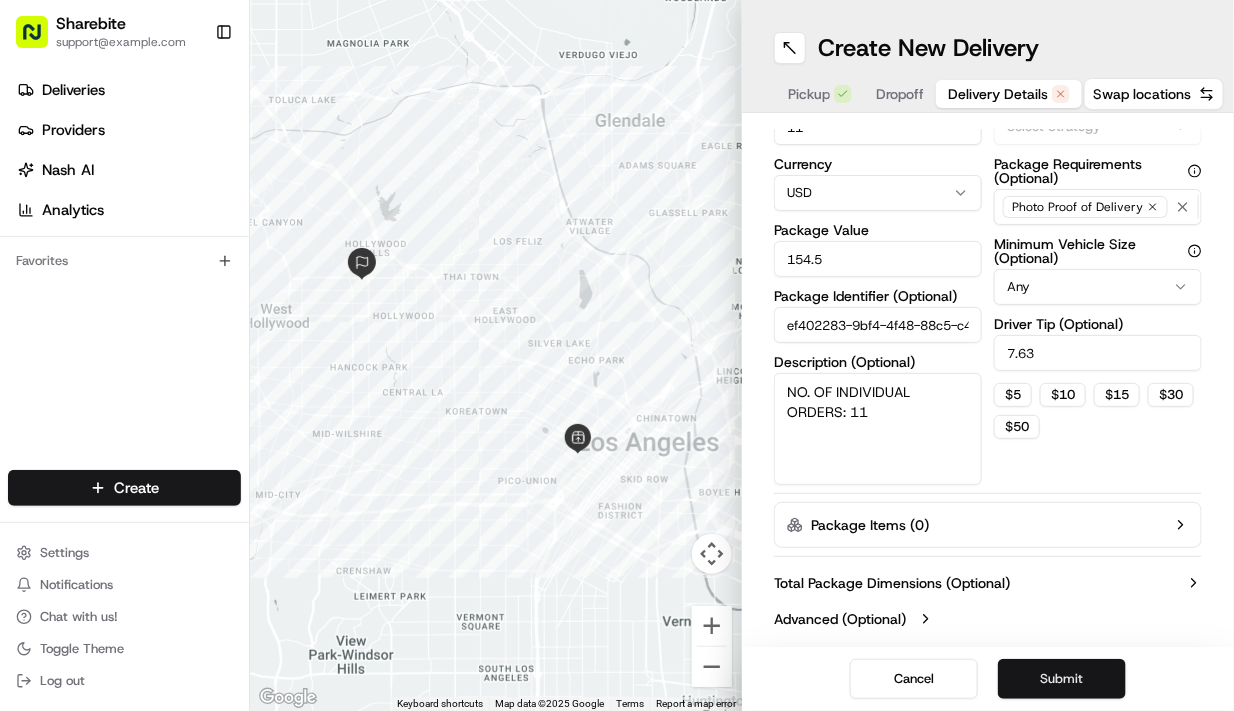 scroll, scrollTop: 357, scrollLeft: 0, axis: vertical 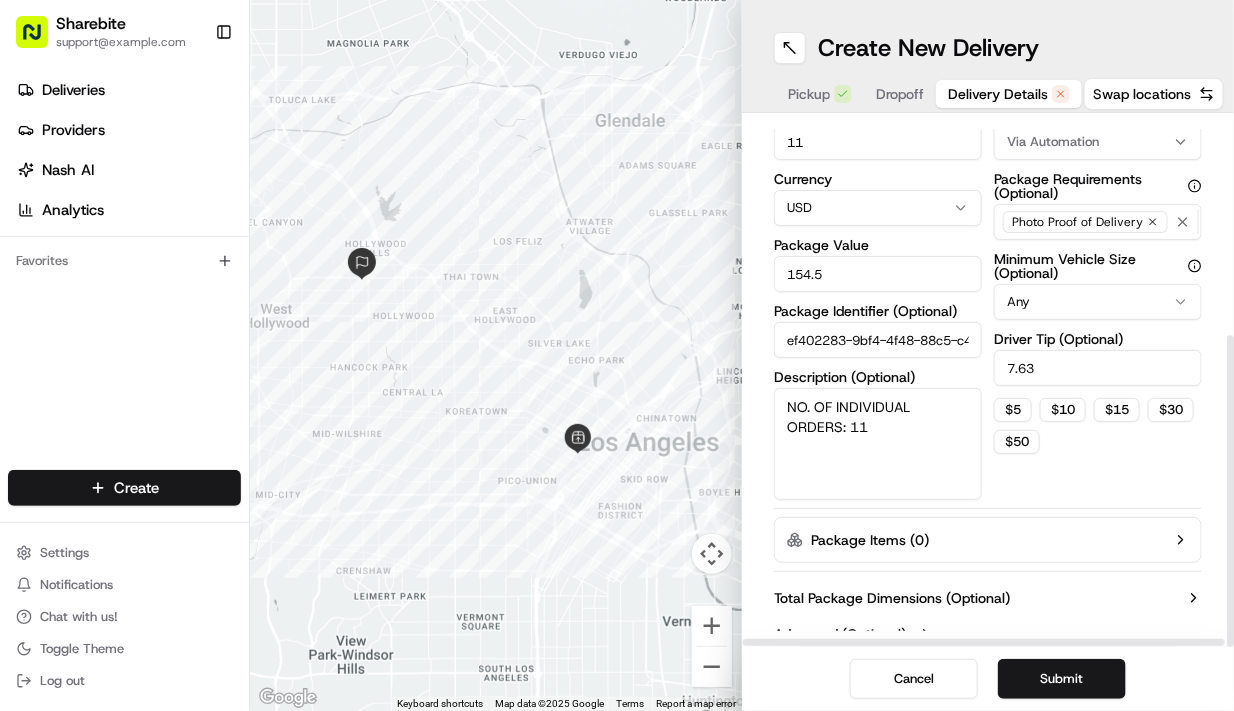 click on "154.5" at bounding box center [878, 274] 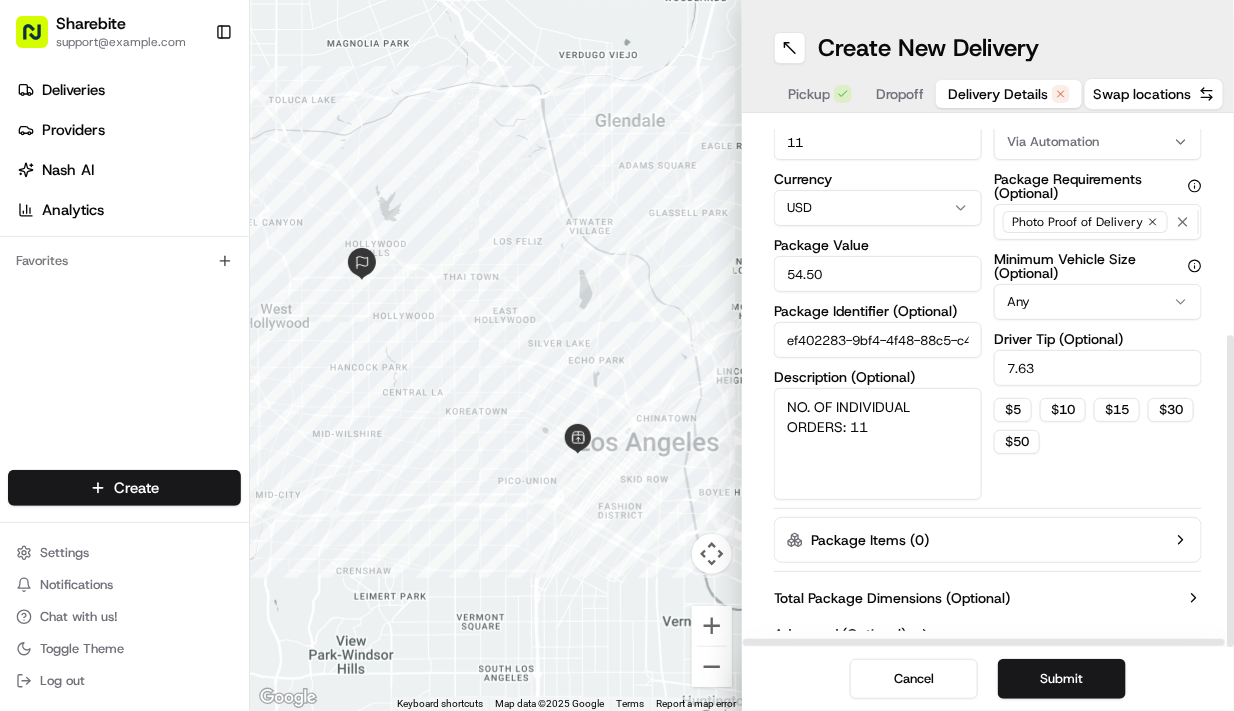 type on "54.50" 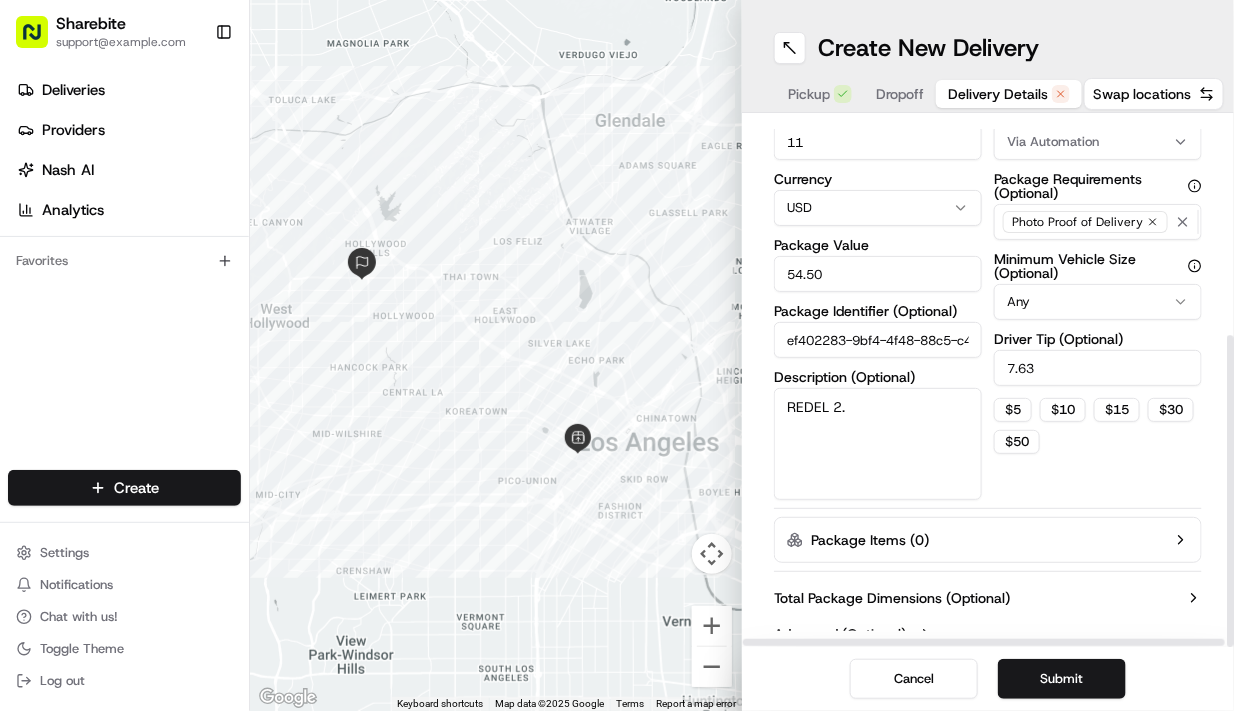 type on "REDEL 2." 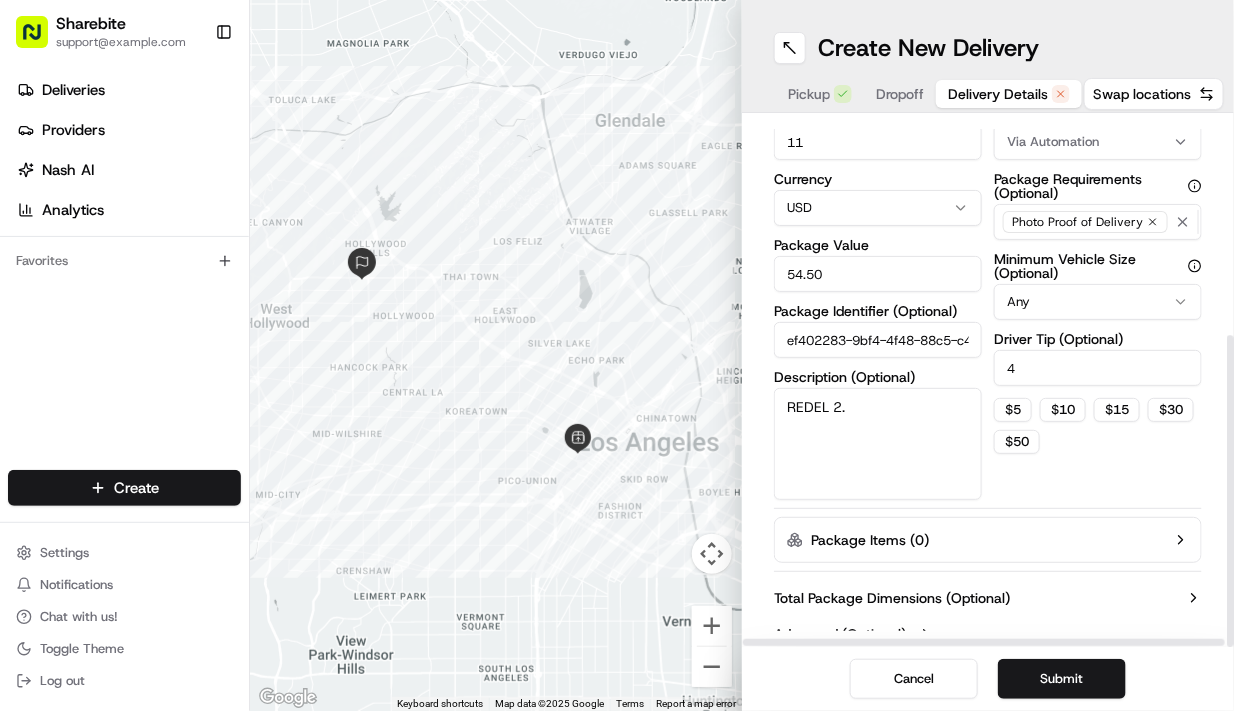 type on "4" 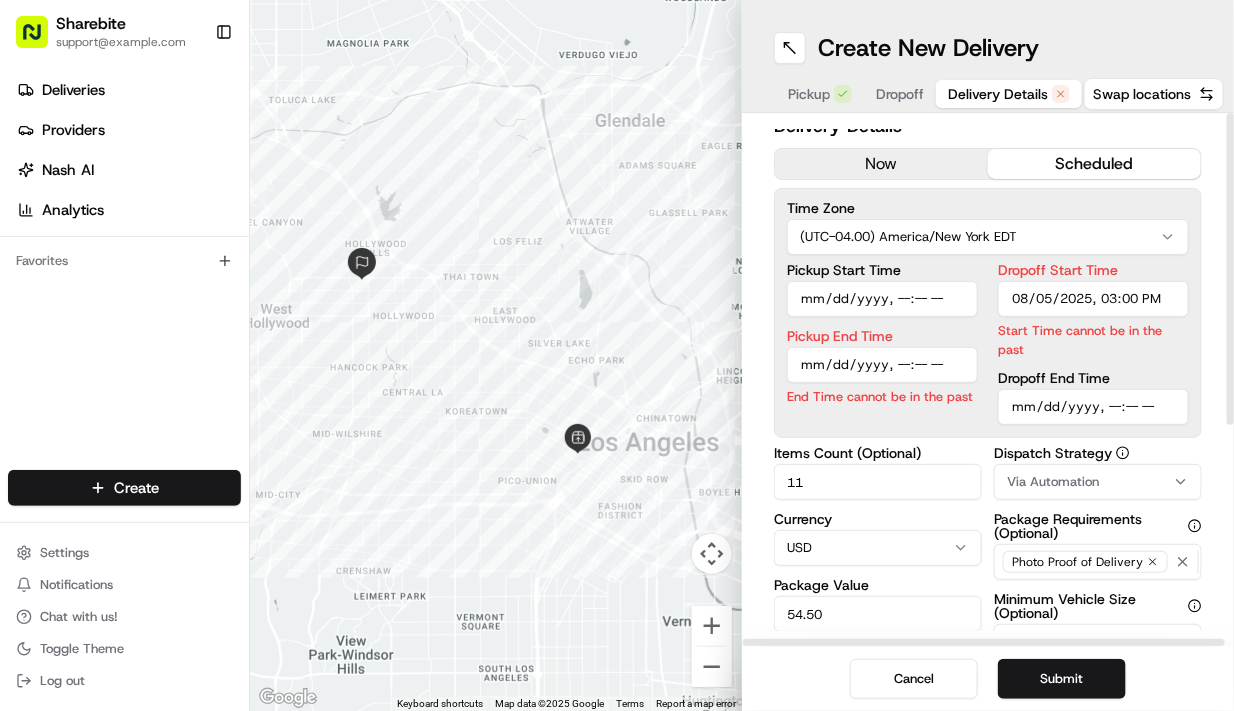 scroll, scrollTop: 0, scrollLeft: 0, axis: both 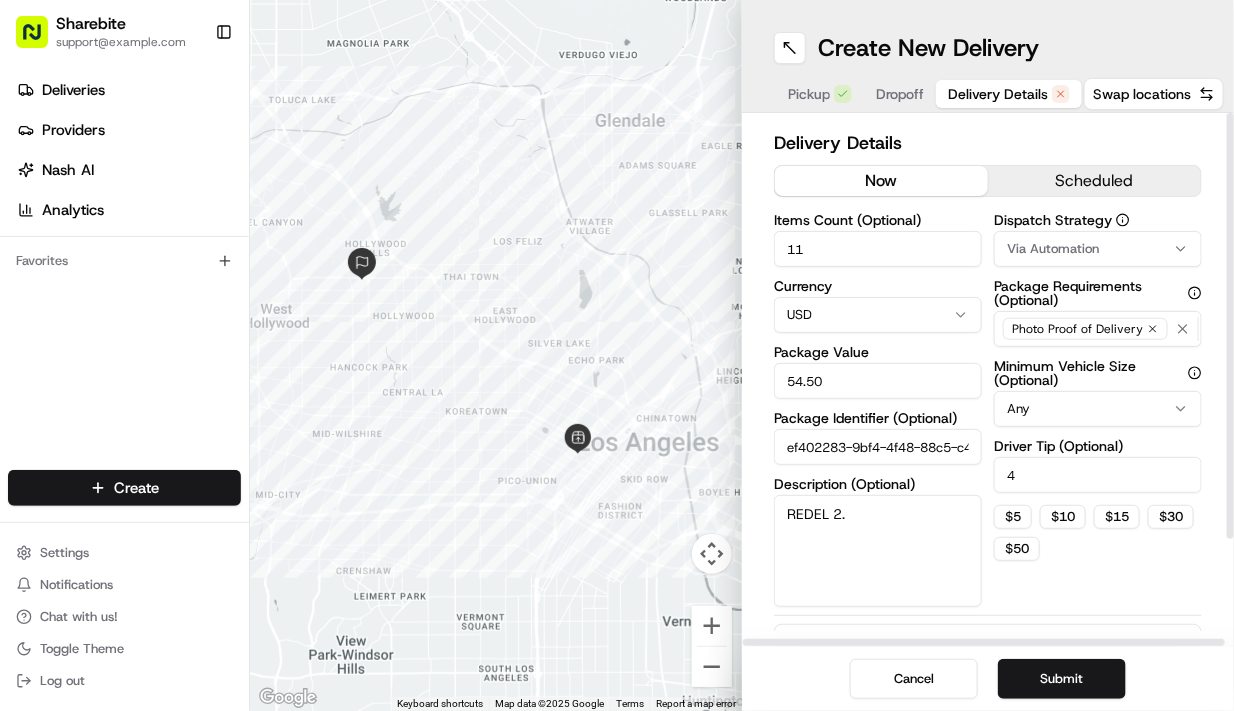 click on "now" at bounding box center (881, 181) 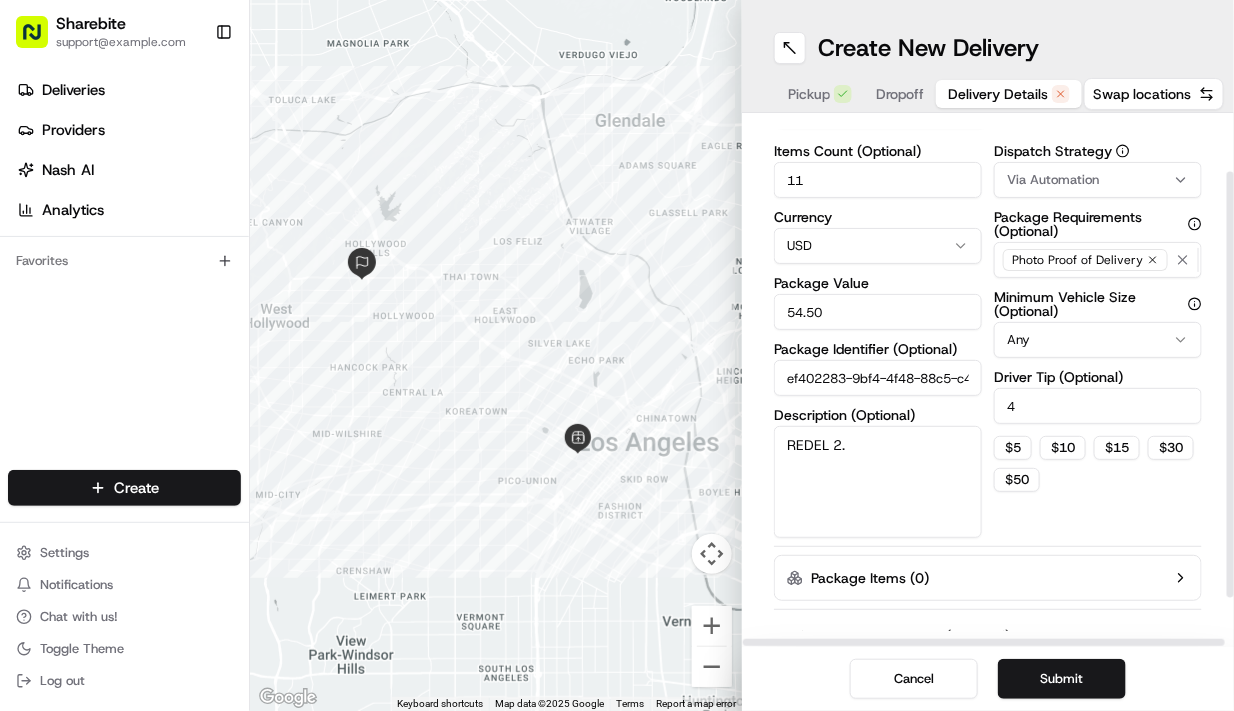 scroll, scrollTop: 0, scrollLeft: 0, axis: both 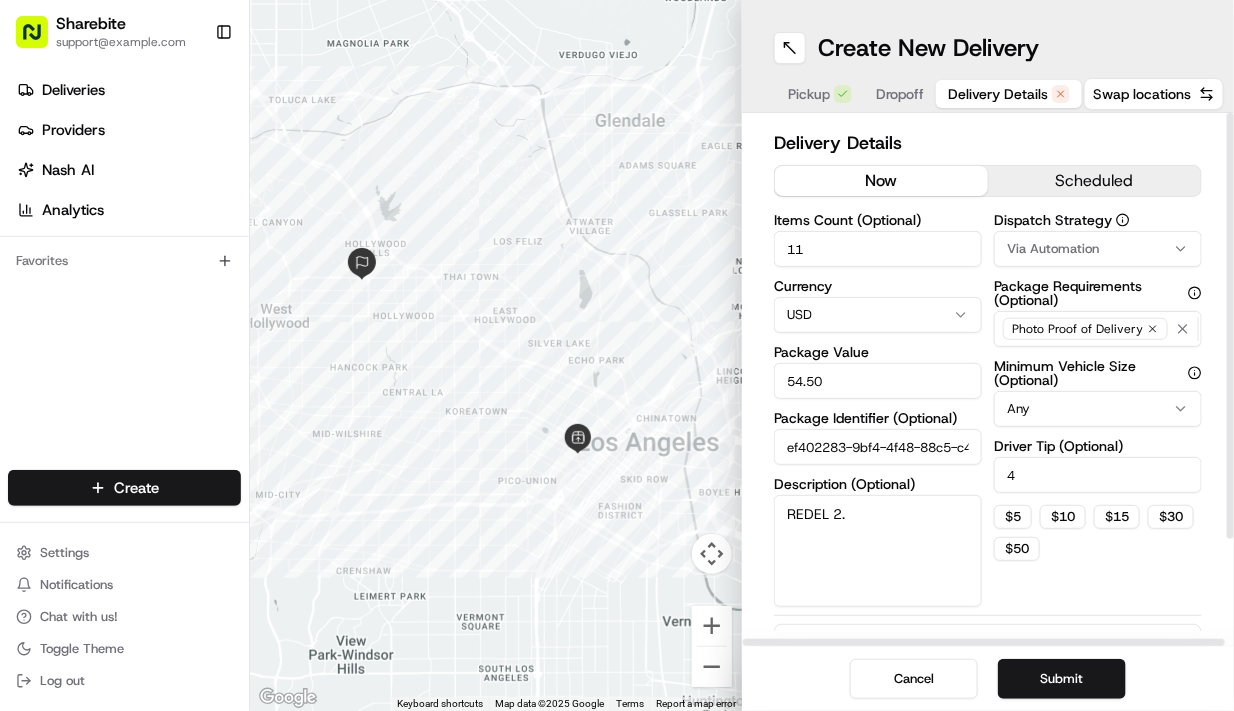 click on "11" at bounding box center (878, 249) 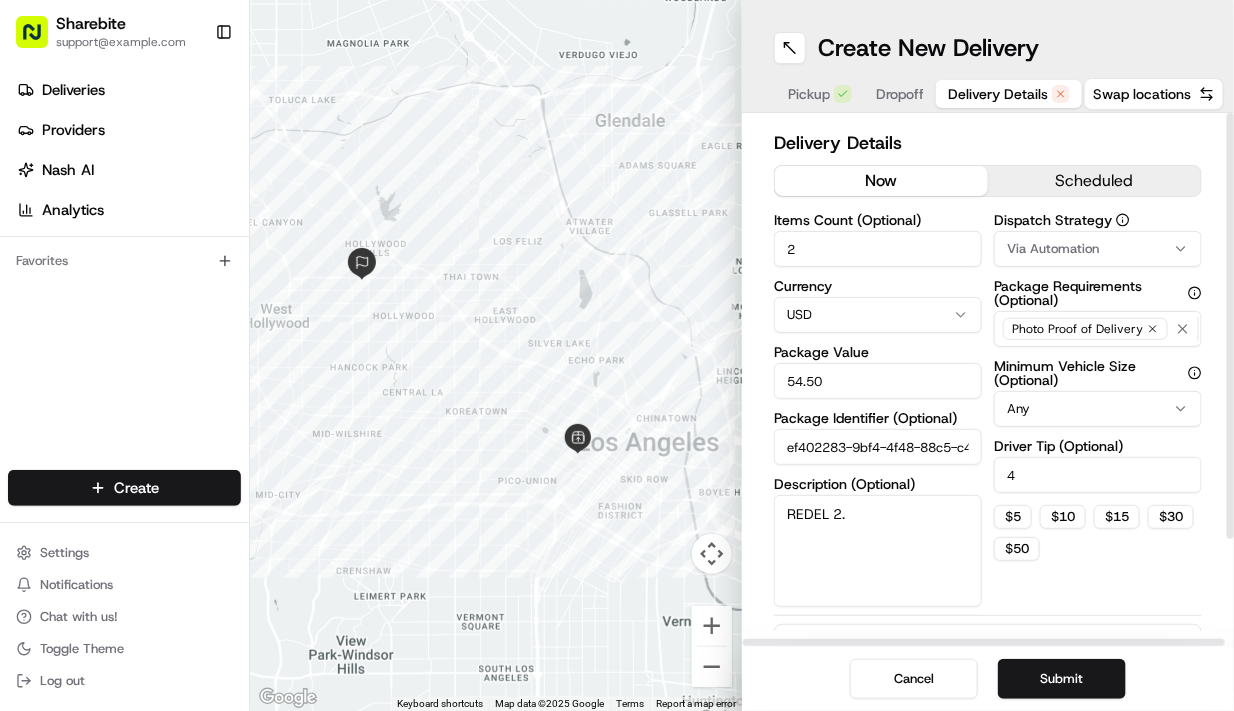 type on "2" 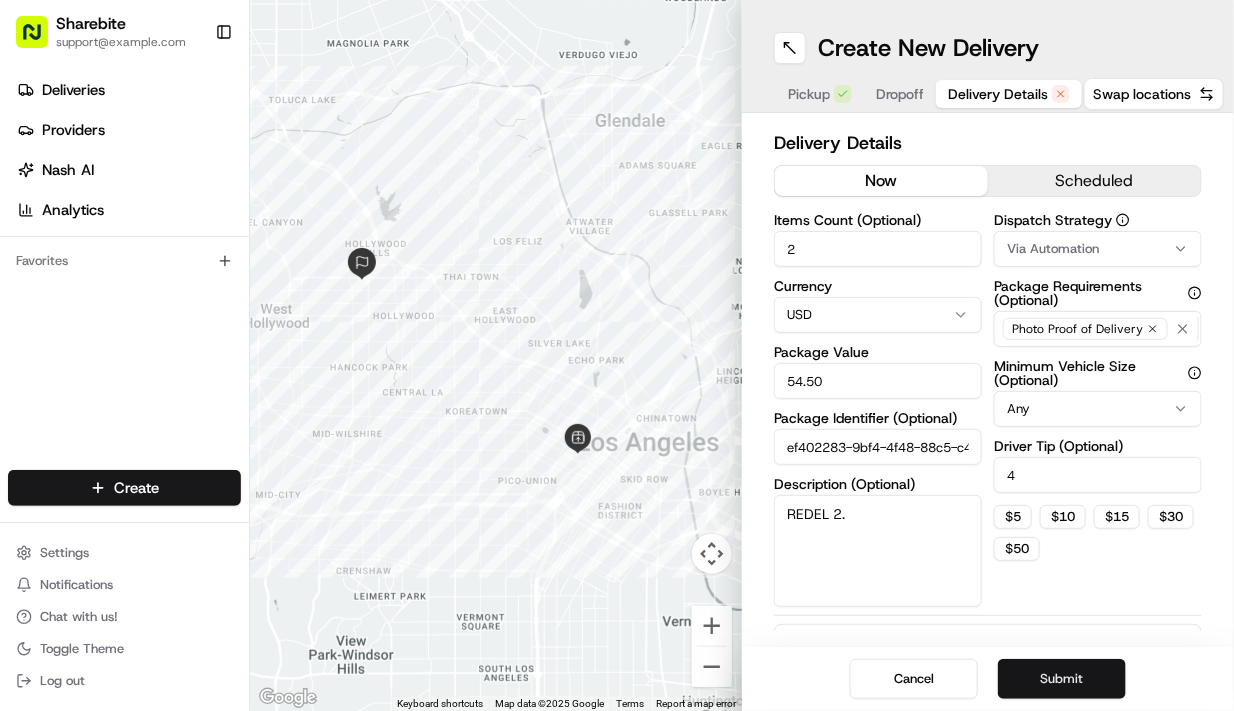 click on "Submit" at bounding box center [1062, 679] 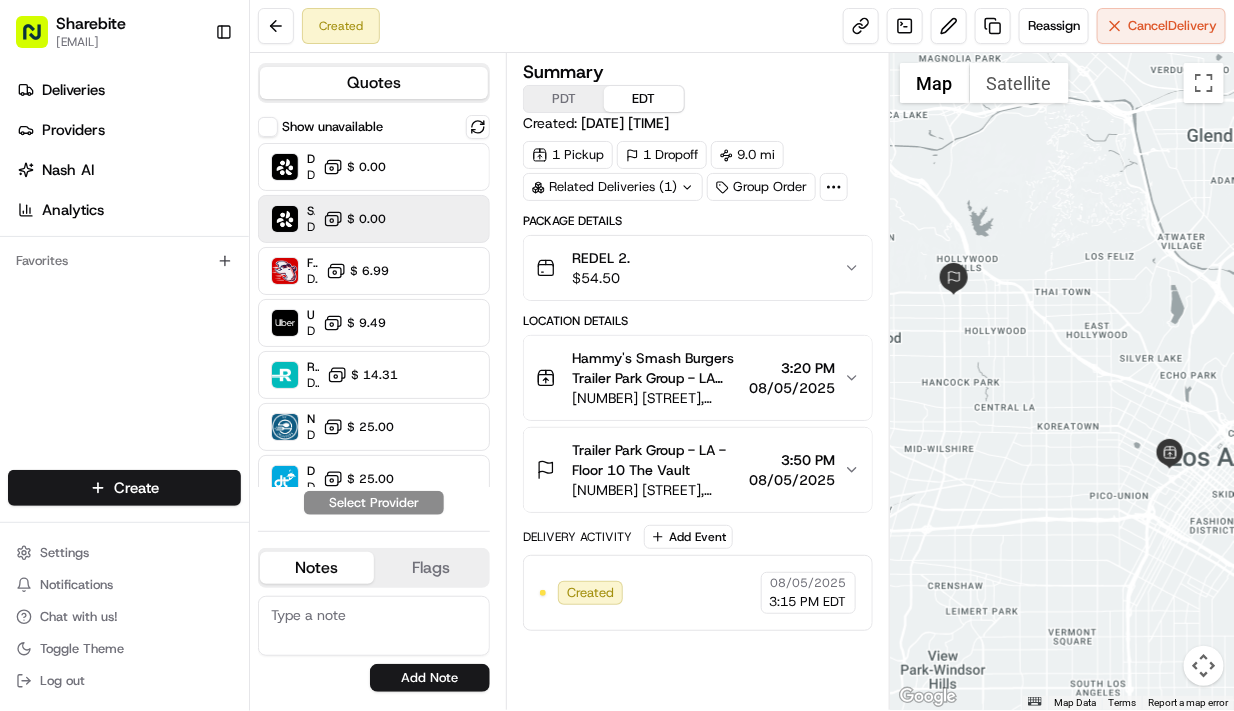scroll, scrollTop: 0, scrollLeft: 0, axis: both 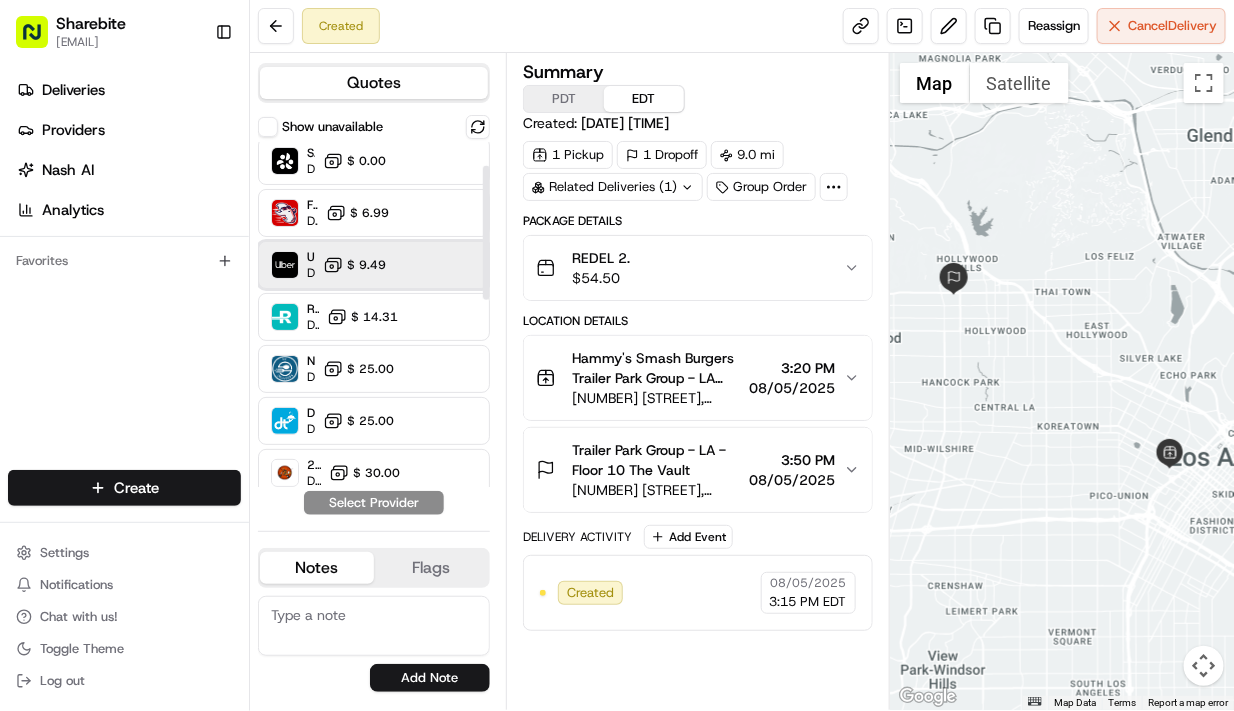 click on "Uber Dropoff ETA   1 hour $   9.49" at bounding box center [374, 265] 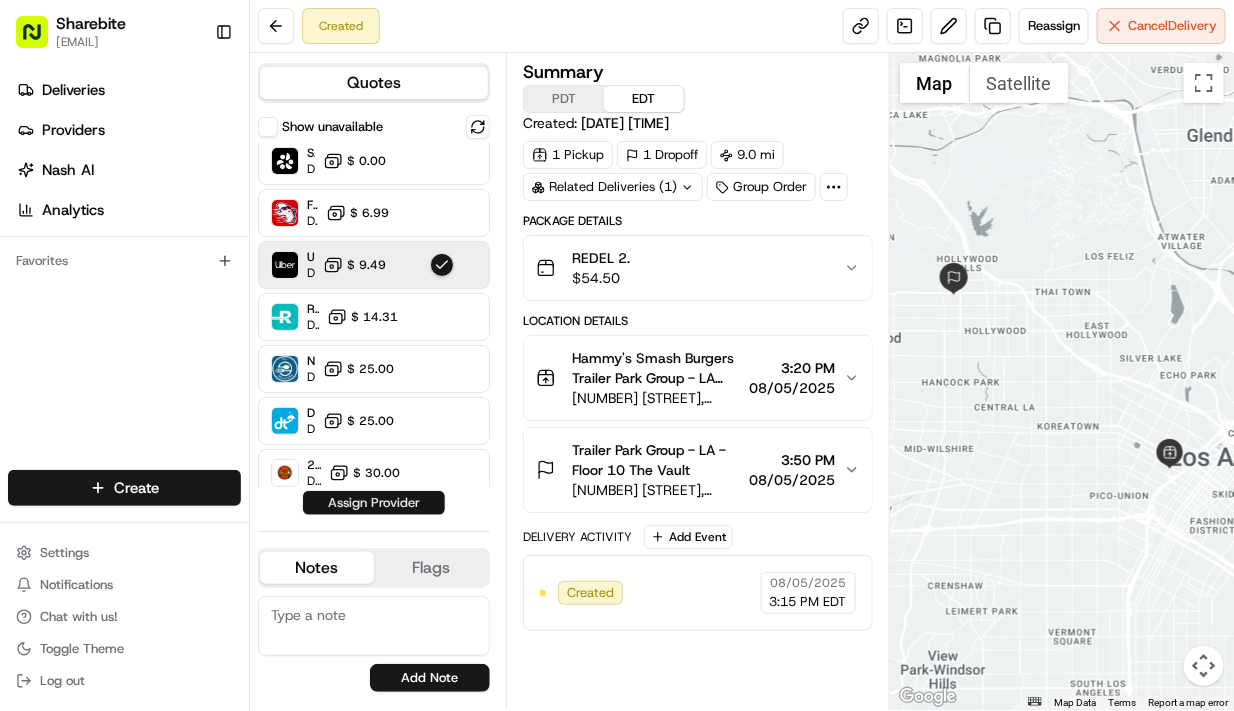 click on "Assign Provider" at bounding box center (374, 503) 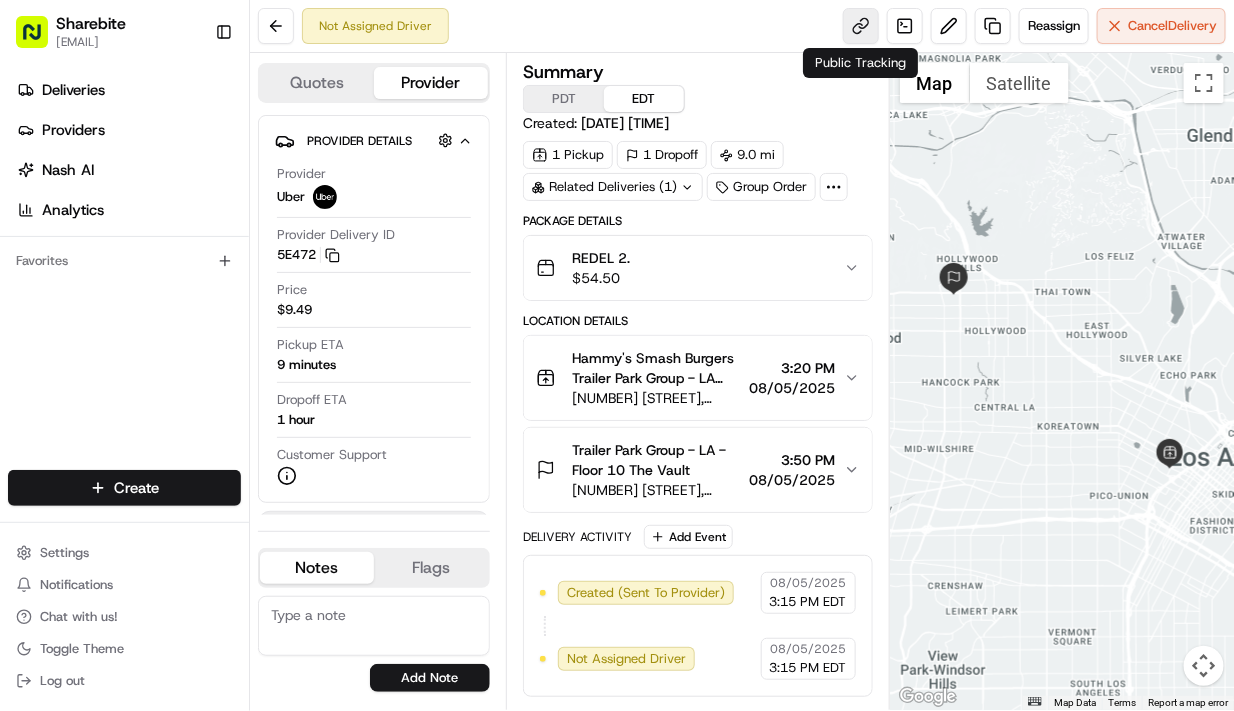 click at bounding box center (861, 26) 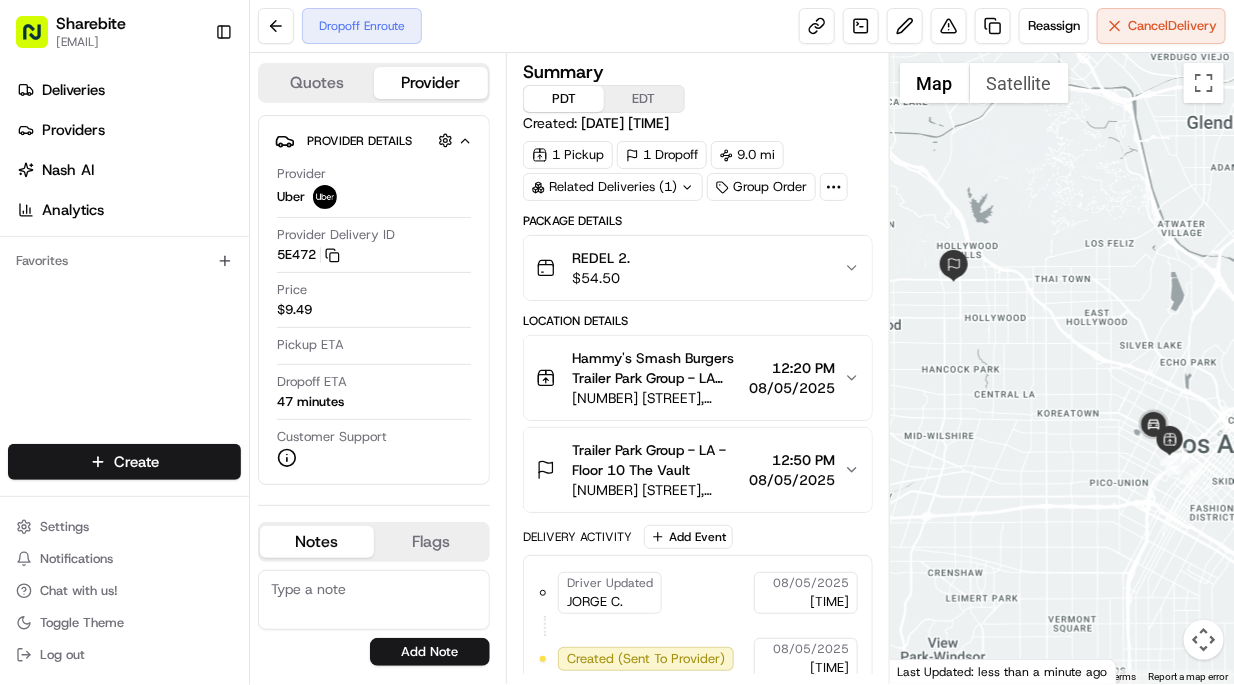 click on "PDT" at bounding box center [564, 99] 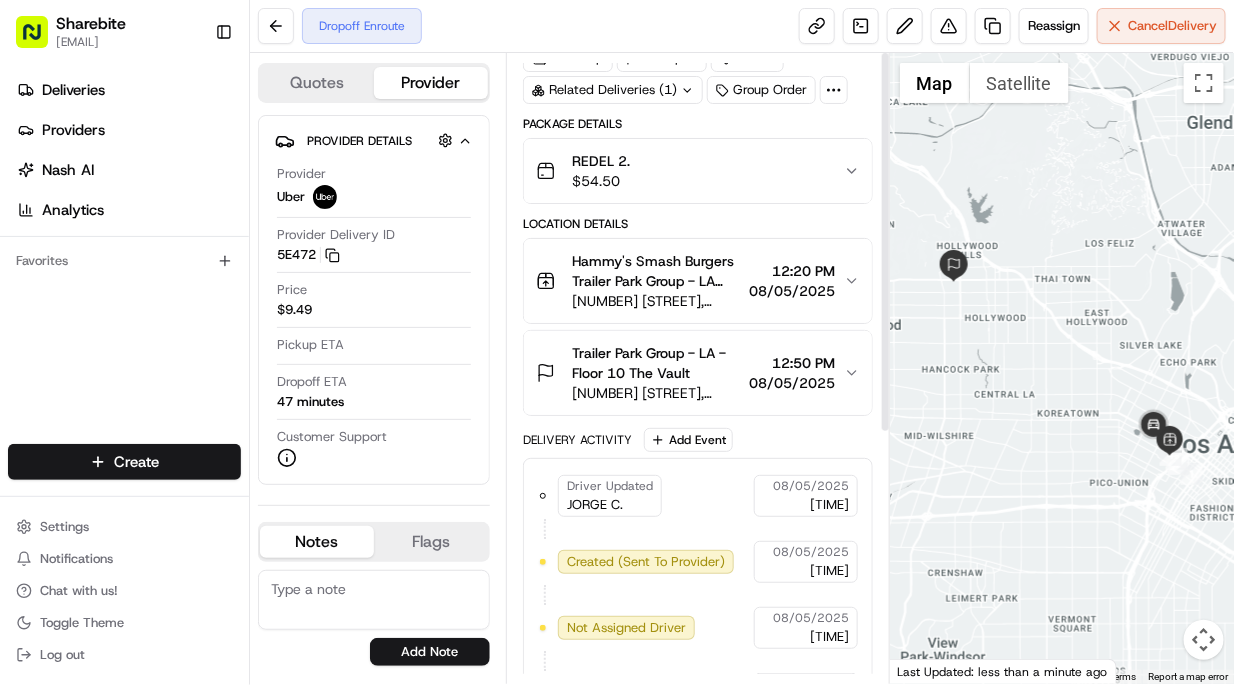 scroll, scrollTop: 0, scrollLeft: 0, axis: both 